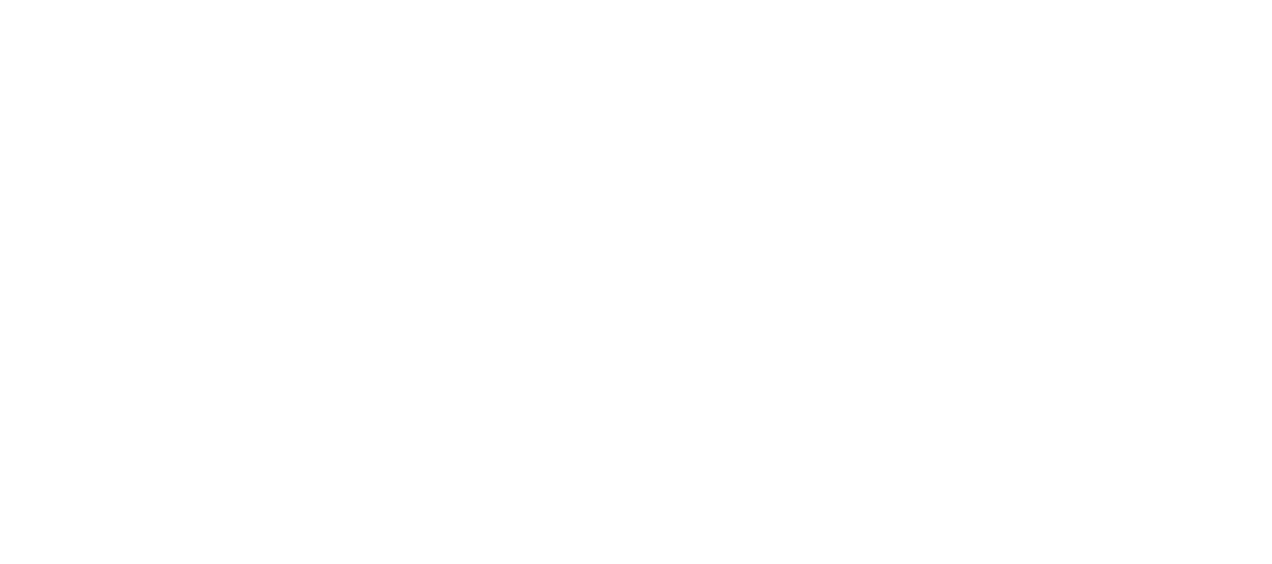 scroll, scrollTop: 0, scrollLeft: 0, axis: both 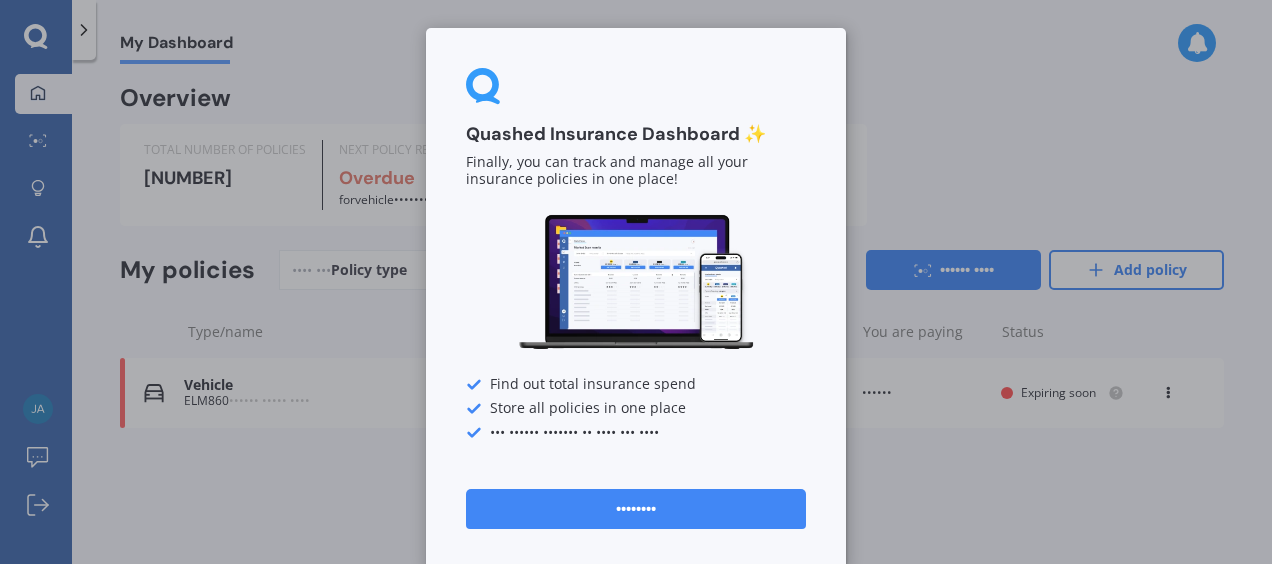 click on "••••••••" at bounding box center [636, 509] 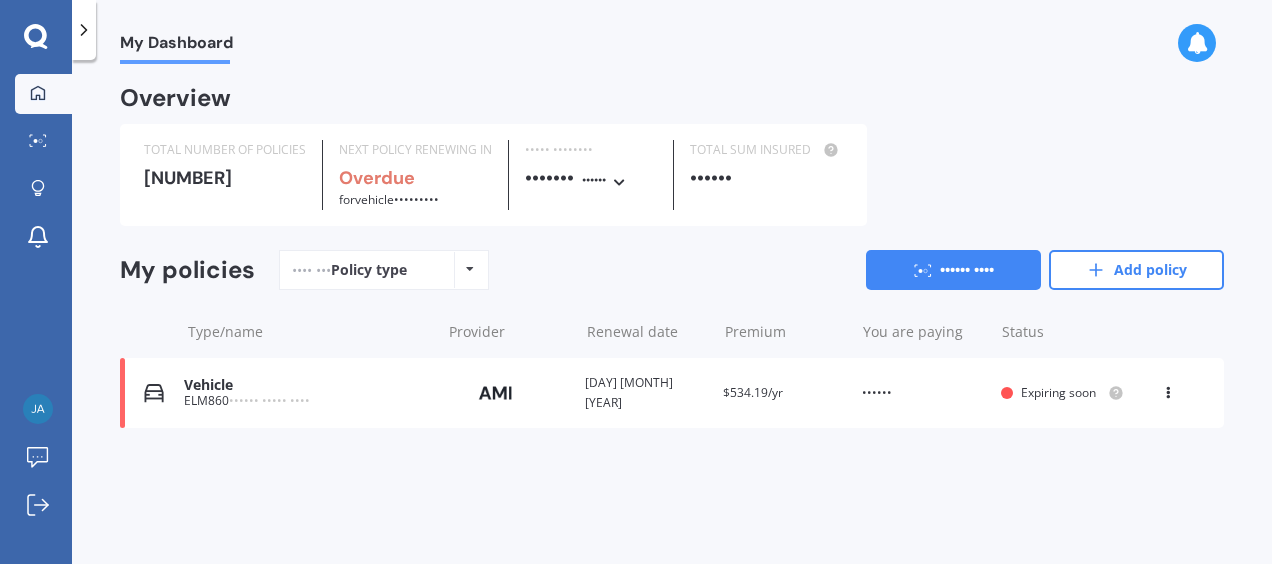 click at bounding box center (1168, 389) 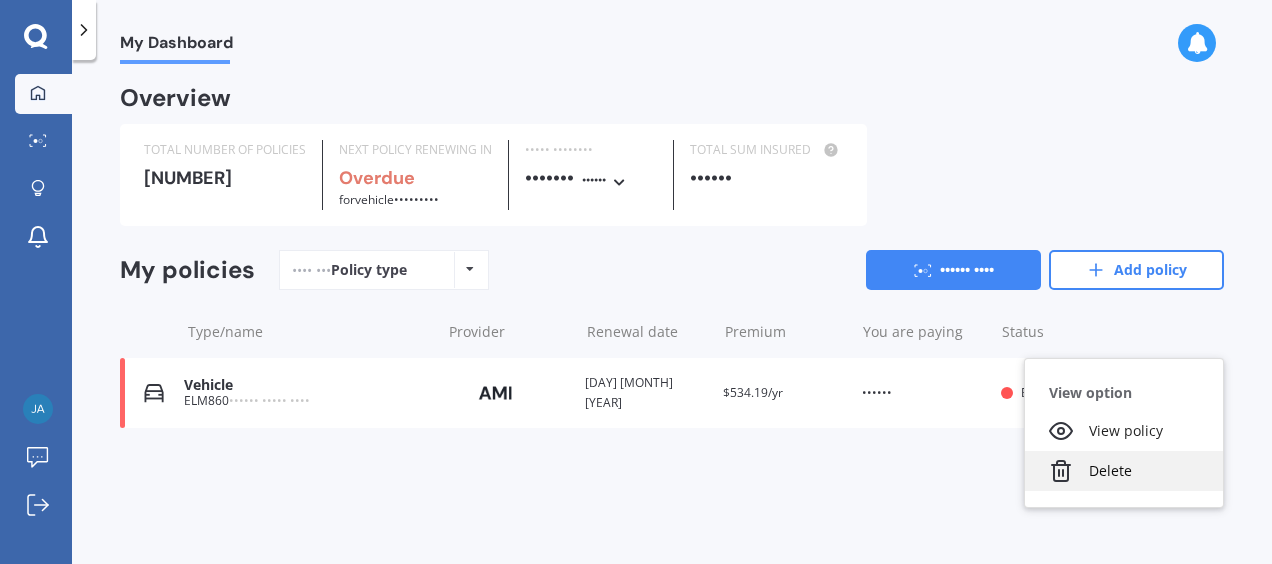 click on "Delete" at bounding box center (1124, 471) 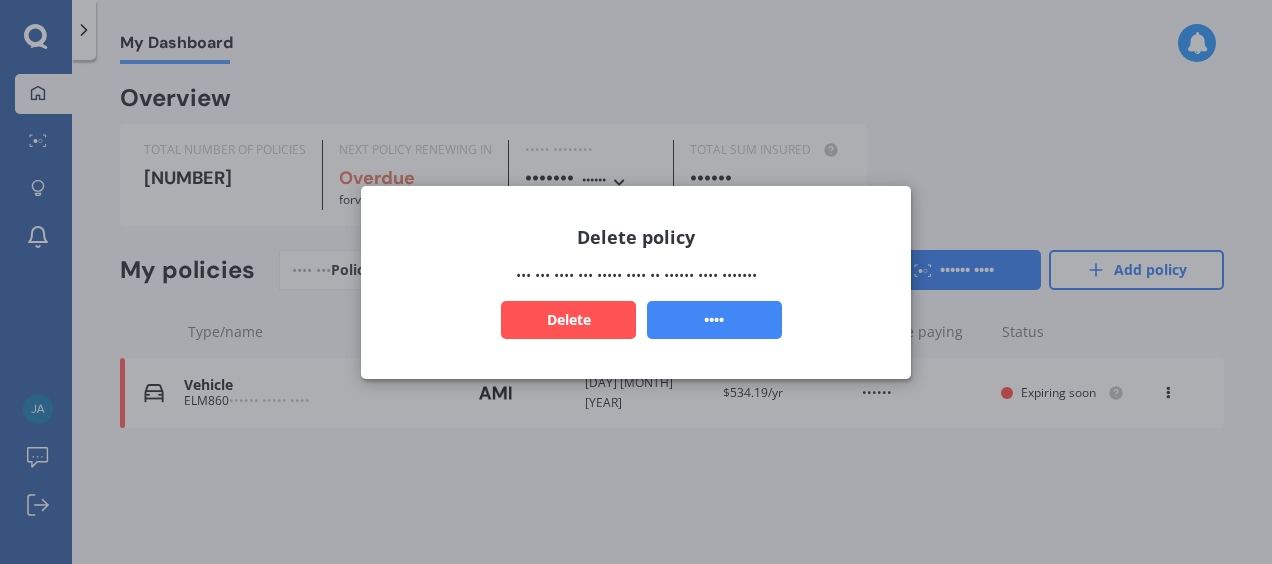 click on "Delete" at bounding box center (568, 319) 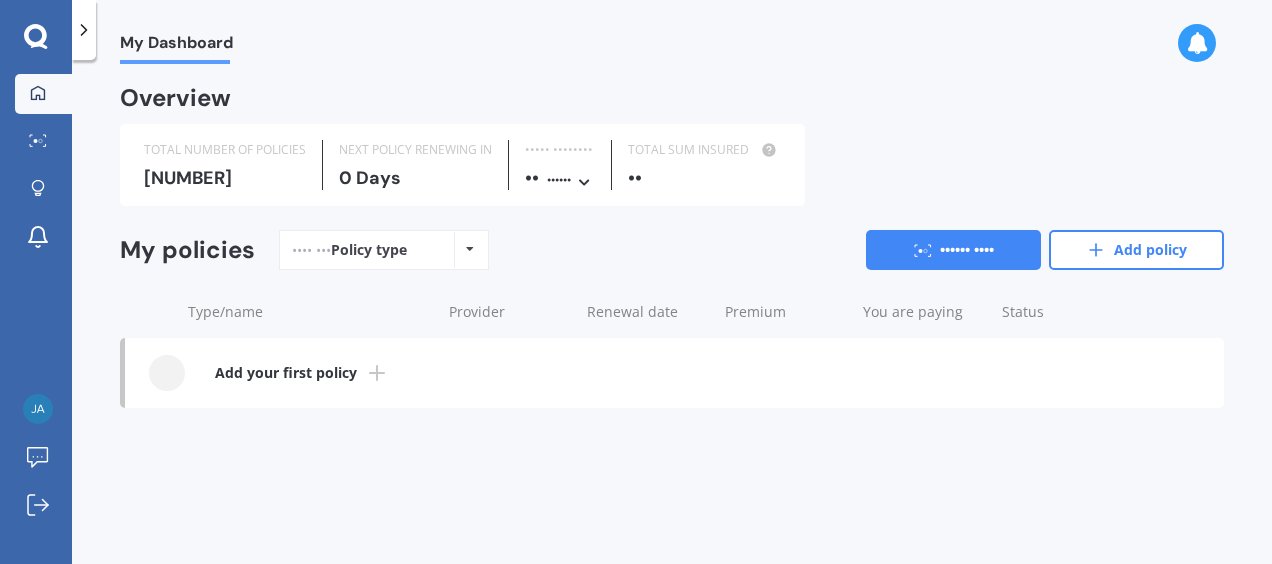 click on "Add your first policy" at bounding box center [286, 373] 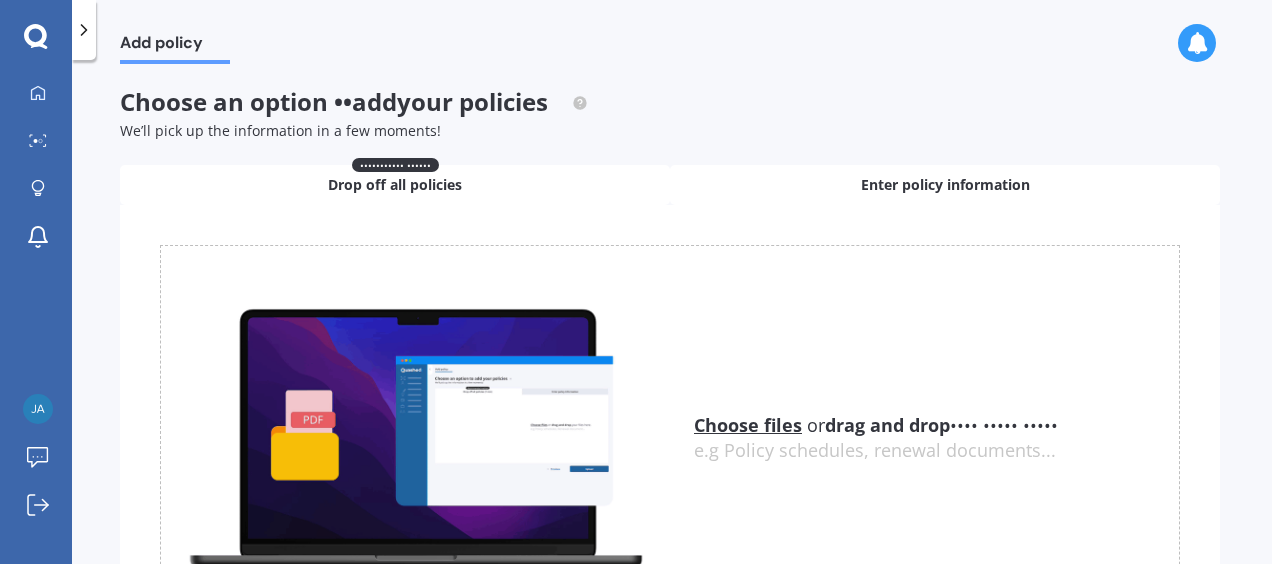click on "Enter policy information" at bounding box center (945, 185) 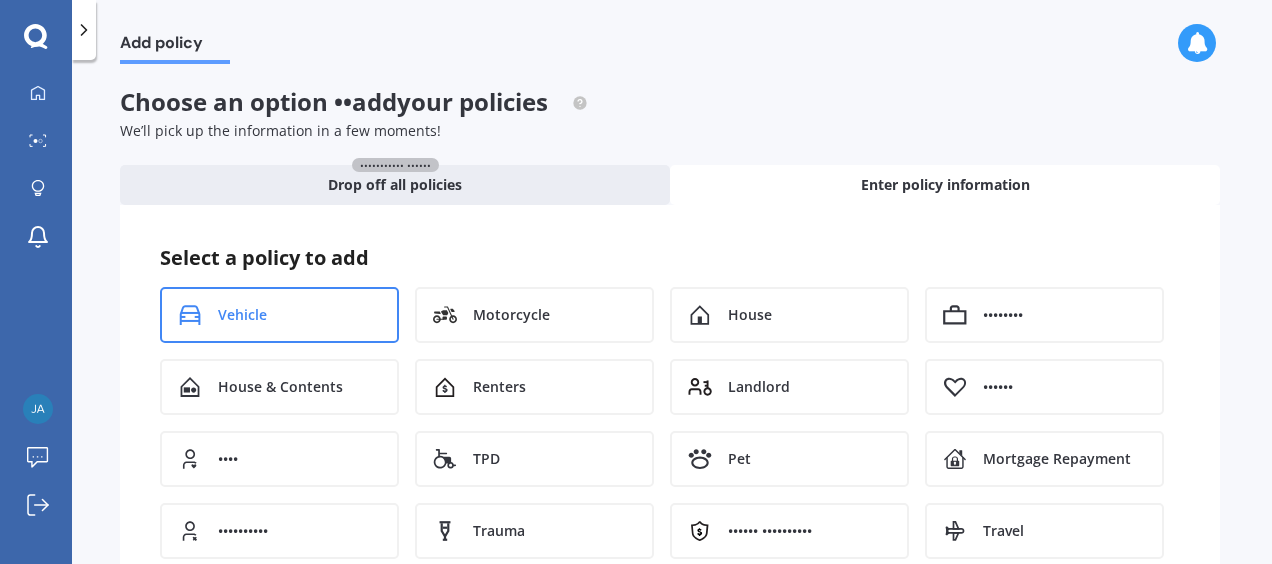 click on "Vehicle" at bounding box center [279, 315] 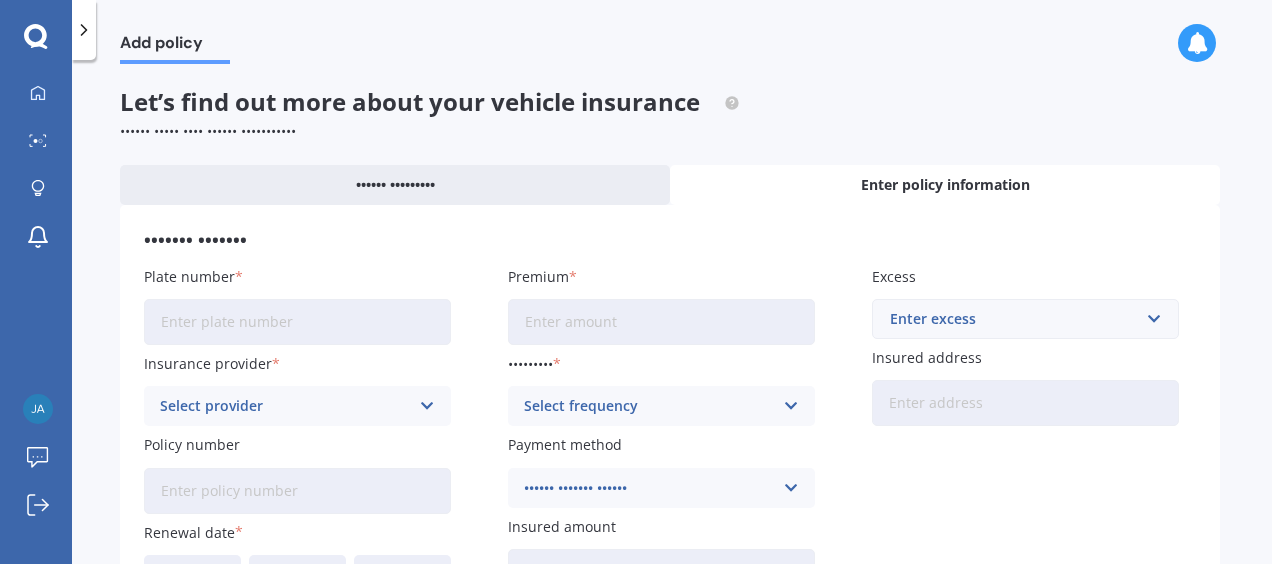 click on "Plate number" at bounding box center (297, 322) 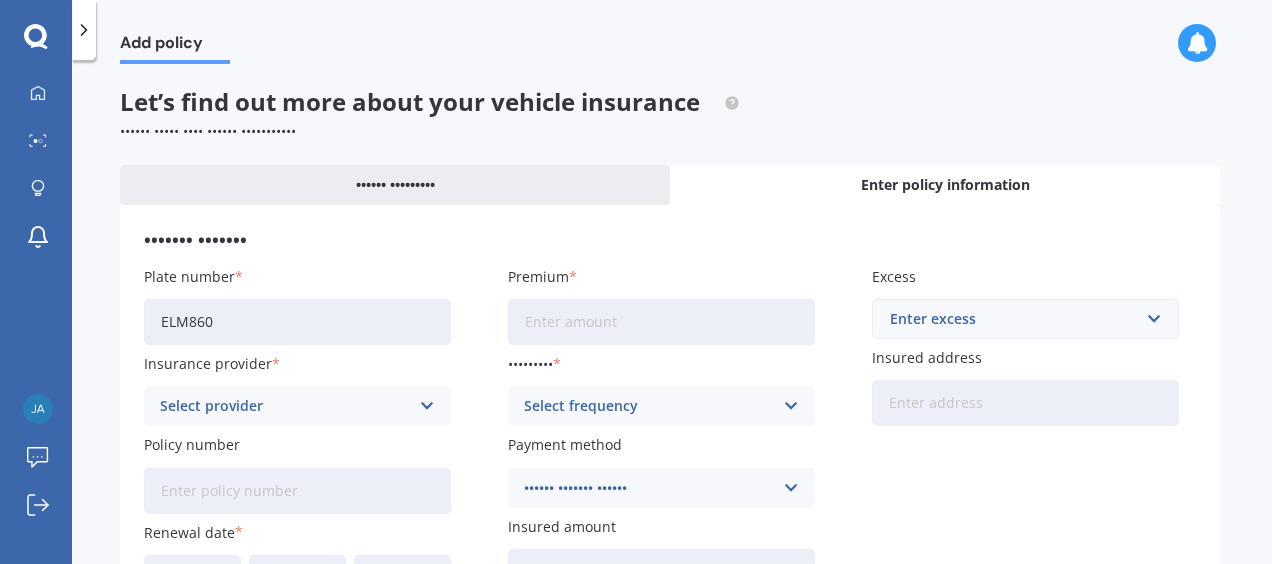 type on "ELM860" 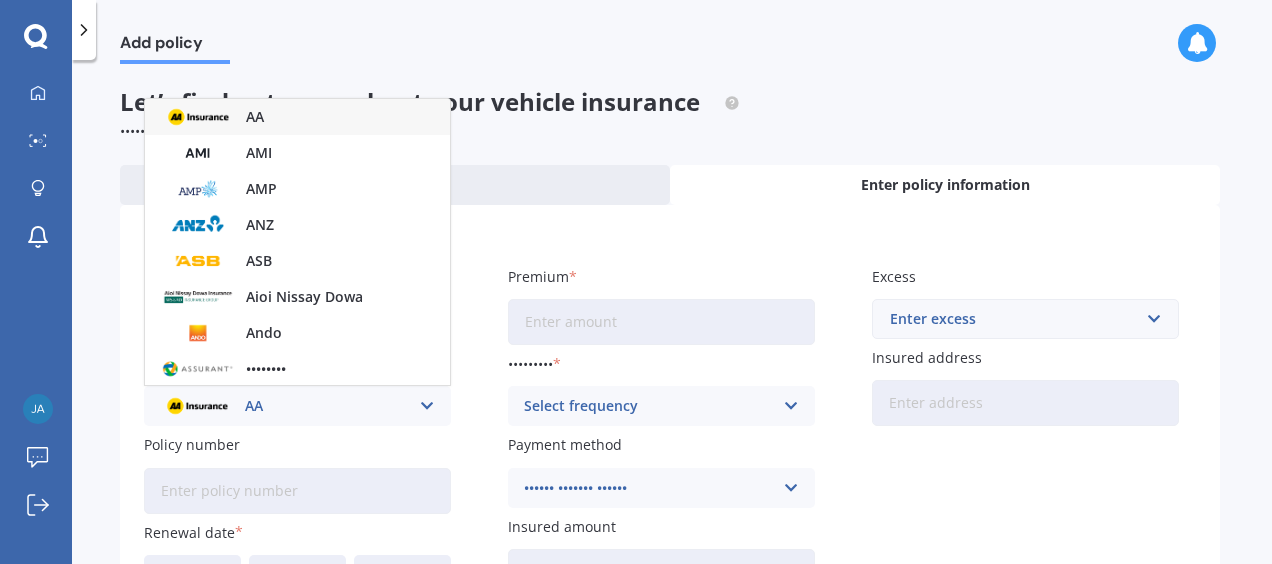 click on "Add policy Let’s find out more about your vehicle insurance Please enter your policy information Upload documents Enter policy information Vehicle details Plate number ELM860 Insurance provider AA AA AMI AMP ANZ ASB Aioi Nissay Dowa Ando Assurant BNZ Co-Operative Bank Cove FMG Initio Kiwibank Lantern Lumley MAS NAC NZI Other Provident SBS Star Insure State Swann TSB Tower Trade Me Insurance Vero Westpac YOUI Policy number Renewal date DD 01 02 03 04 05 06 07 08 09 10 11 12 13 14 15 16 17 18 19 20 21 22 23 24 25 26 27 28 29 30 31 MM 01 02 03 04 05 06 07 08 09 10 11 12 YYYY 2027 2026 2025 2024 2023 2022 2021 2020 2019 2018 2017 2016 2015 2014 2013 2012 2011 2010 2009 2008 2007 2006 2005 2004 2003 2002 2001 2000 1999 1998 1997 1996 1995 1994 1993 1992 1991 1990 1989 1988 1987 1986 1985 1984 1983 1982 1981 1980 1979 1978 1977 1976 1975 1974 1973 1972 1971 1970 1969 1968 1967 1966 1965 1964 1963 1962 1961 1960 1959 1958 1957 1956 1955 1954 1953 1952 1951 1950 1949 1948 1947 1946 1945 1944 1943 1942 1941 1940 Add" at bounding box center (672, 316) 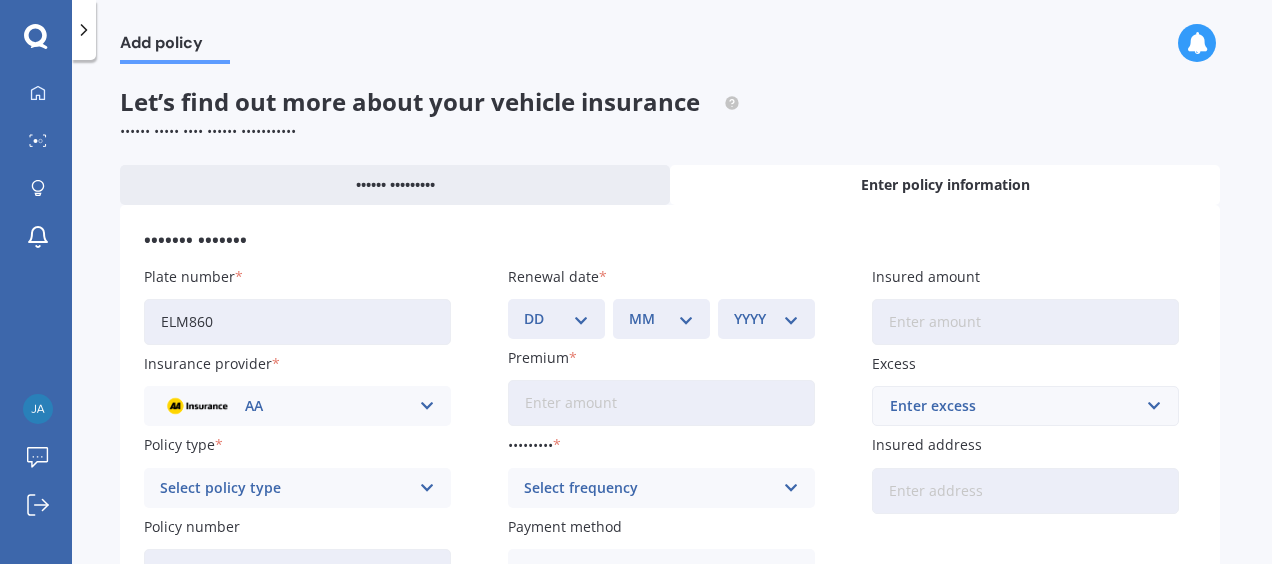 click on "AA" at bounding box center (284, 406) 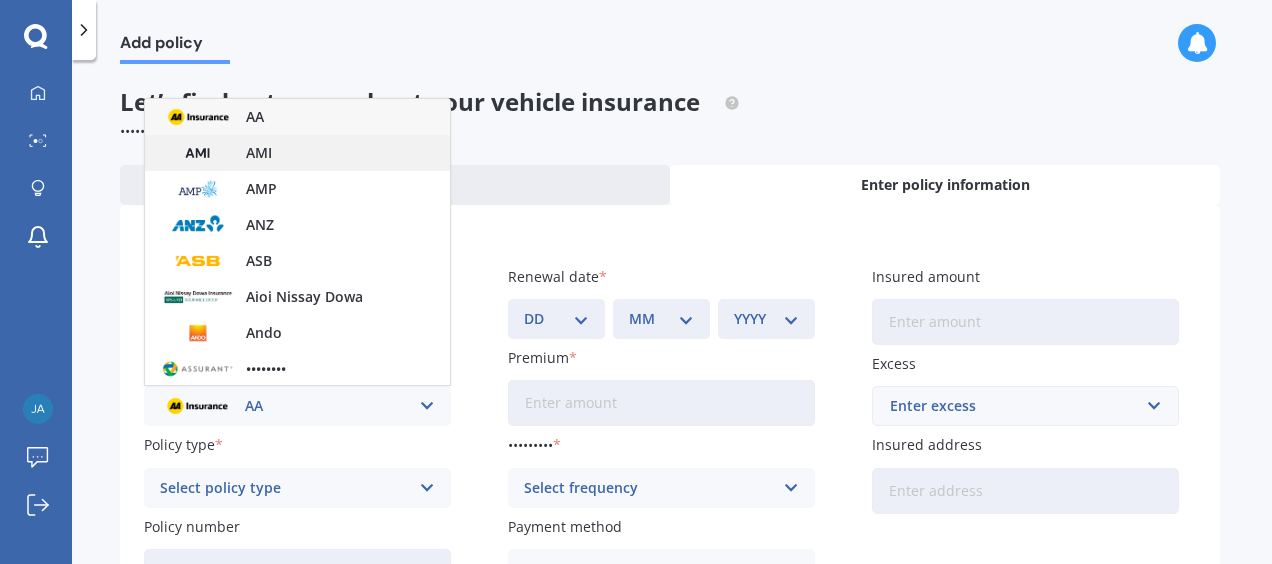 click on "AMI" at bounding box center [297, 153] 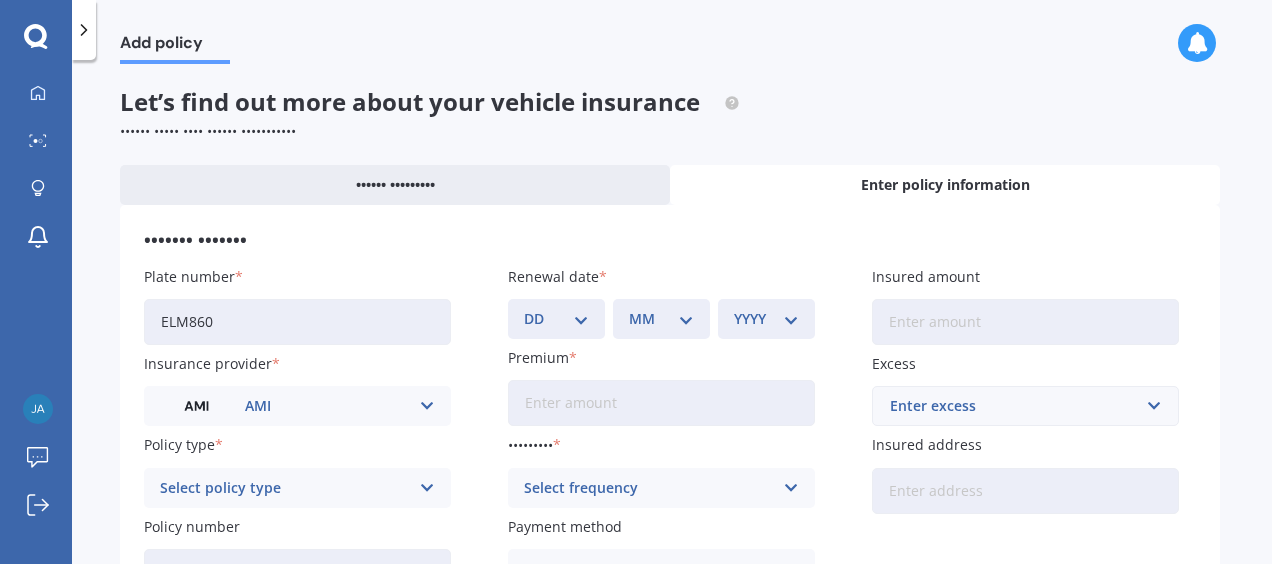 scroll, scrollTop: 100, scrollLeft: 0, axis: vertical 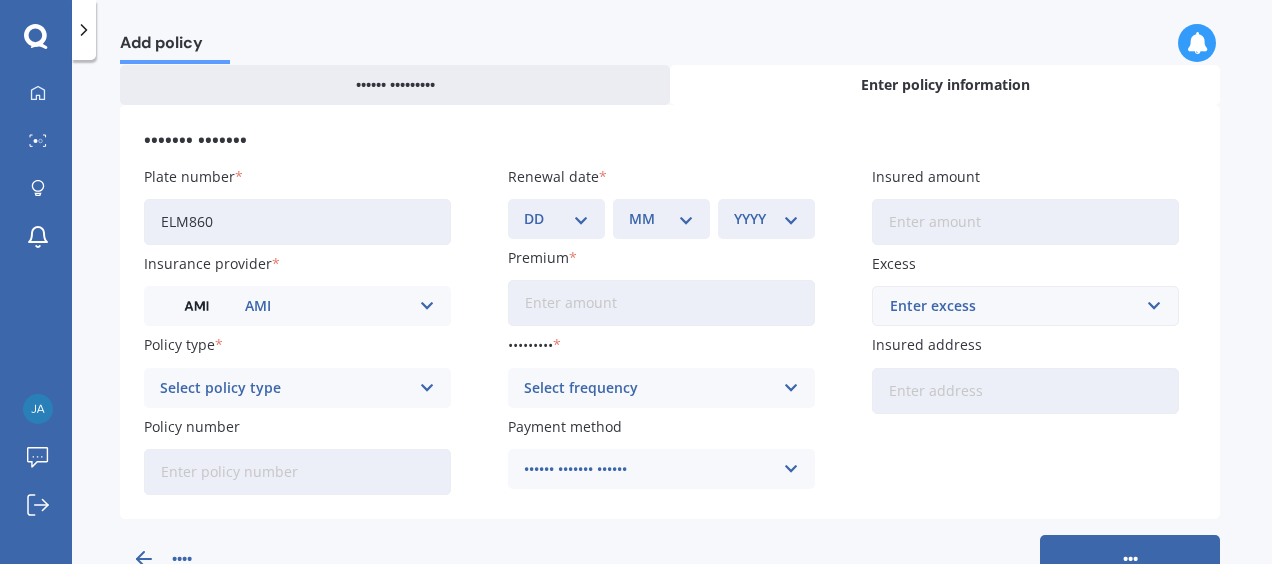 click on "Select policy type" at bounding box center [284, 388] 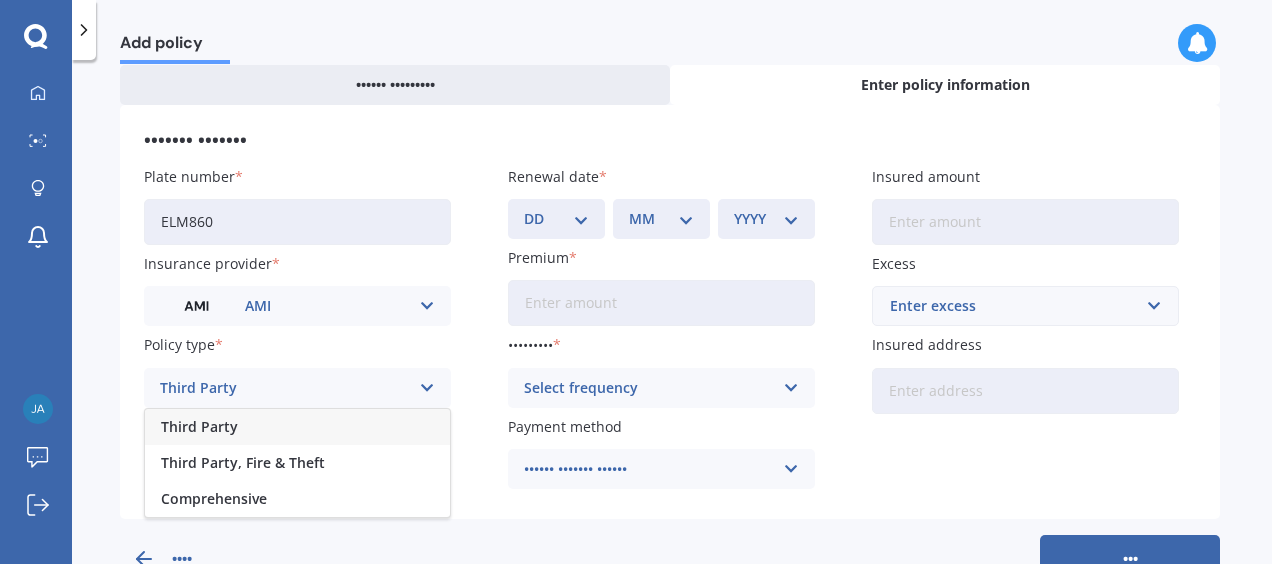 click on "Third Party" at bounding box center (297, 427) 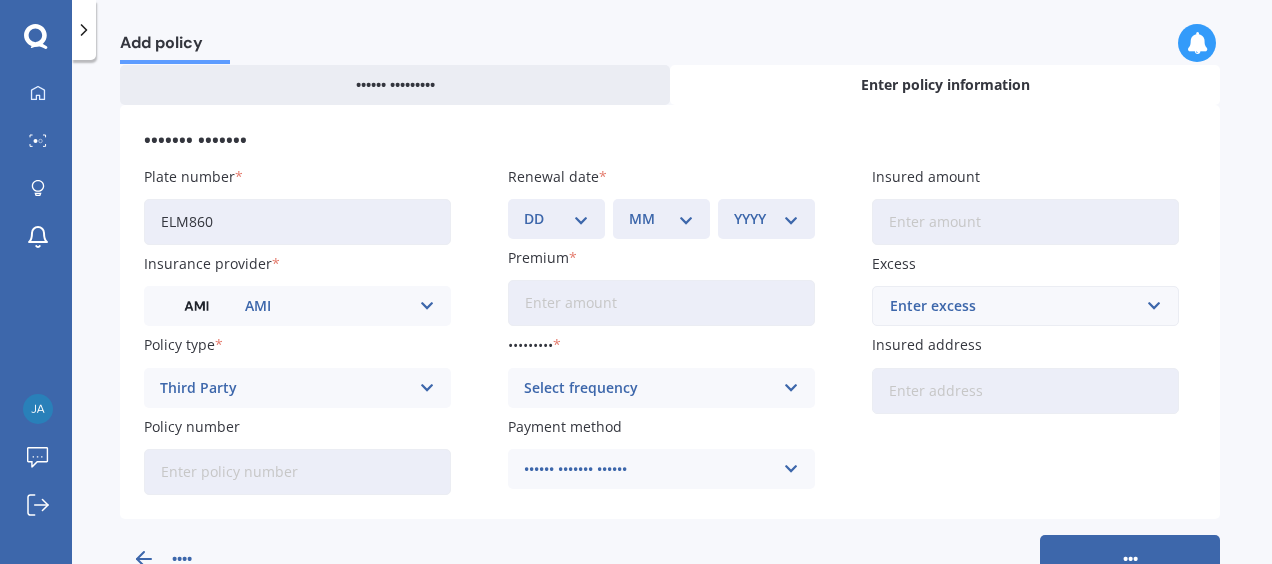 click on "Policy number" at bounding box center [297, 472] 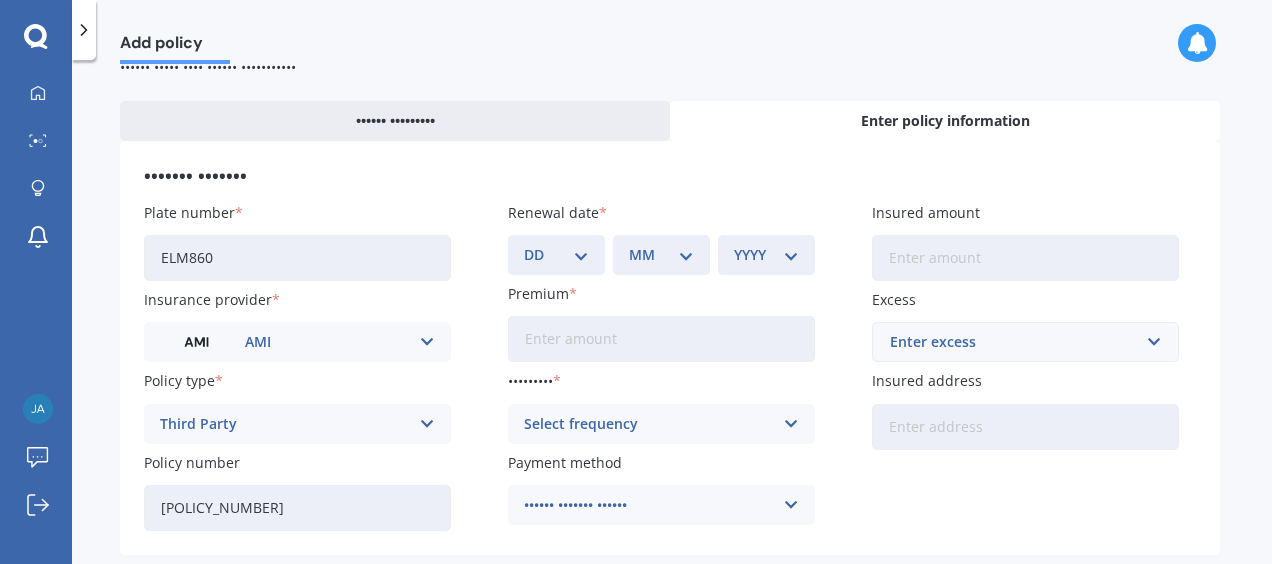 scroll, scrollTop: 0, scrollLeft: 0, axis: both 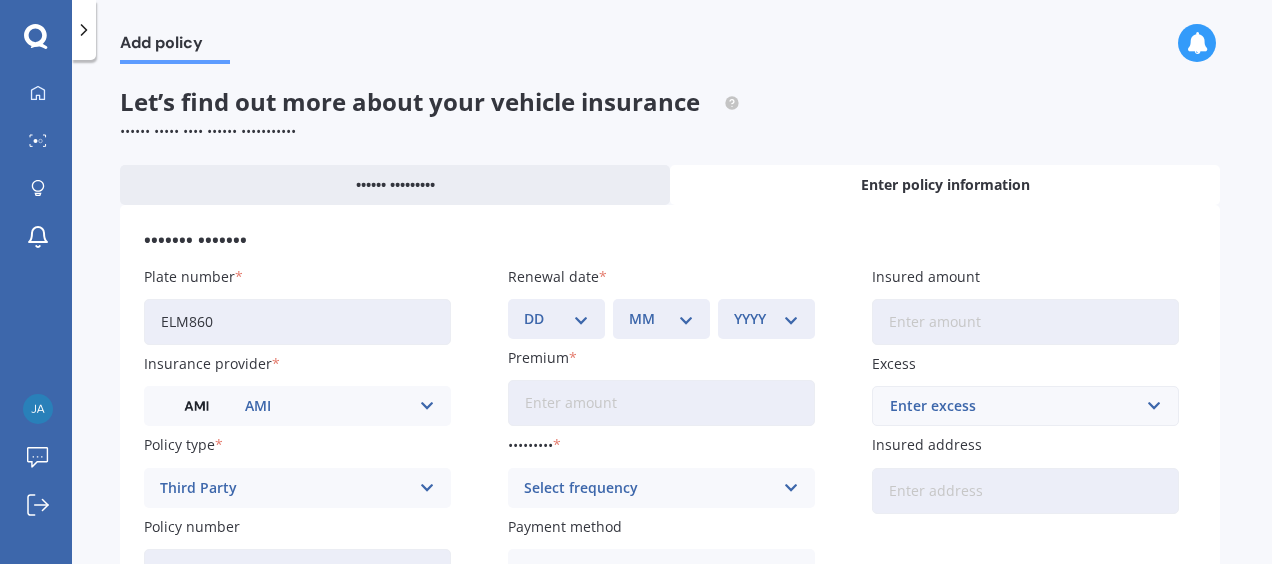type on "[POLICY_NUMBER]" 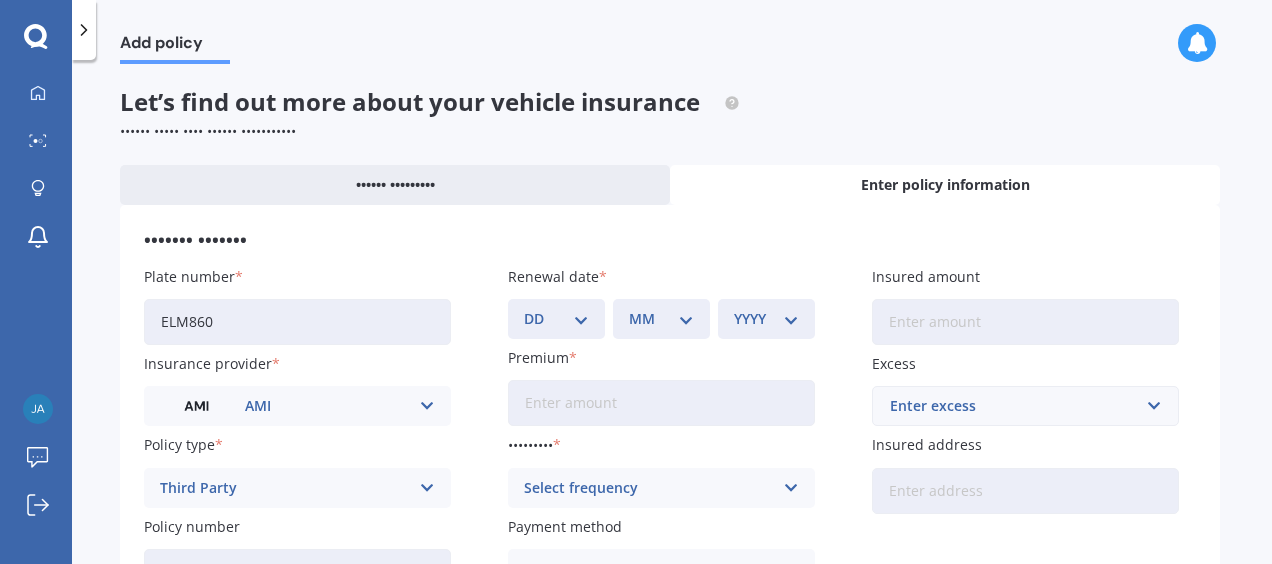 click on "DD 01 02 03 04 05 06 07 08 09 10 11 12 13 14 15 16 17 18 19 20 21 22 23 24 25 26 27 28 29 30 31" at bounding box center [556, 319] 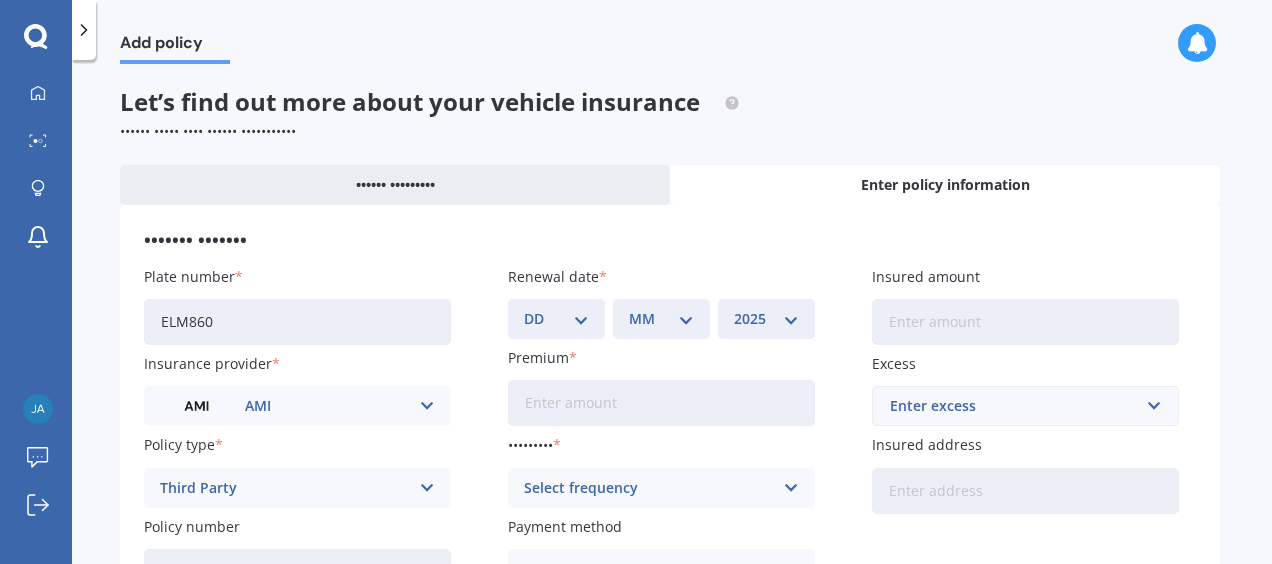 click on "•••• •••• •••• •••• •••• •••• •••• •••• •••• •••• •••• •••• •••• •••• •••• •••• •••• •••• •••• •••• •••• •••• •••• •••• •••• •••• •••• •••• •••• •••• •••• •••• •••• •••• •••• •••• •••• •••• •••• •••• •••• •••• •••• •••• •••• •••• •••• •••• •••• •••• •••• •••• •••• •••• •••• •••• •••• •••• •••• •••• •••• •••• •••• •••• •••• •••• •••• •••• •••• •••• •••• •••• •••• •••• •••• •••• •••• •••• •••• •••• •••• •••• •••• •••• •••• •••• •••• •••• •••• •••• •••• •••• •••• •••• •••• •••• •••• •••• •••• •••• ••••" at bounding box center (766, 319) 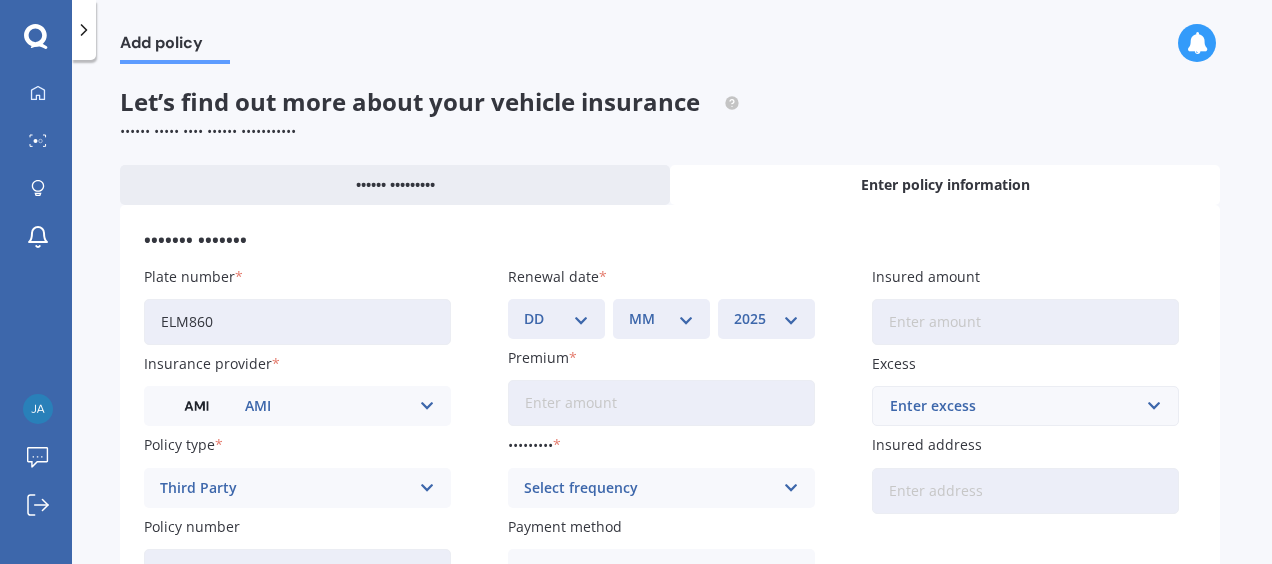 select on "••" 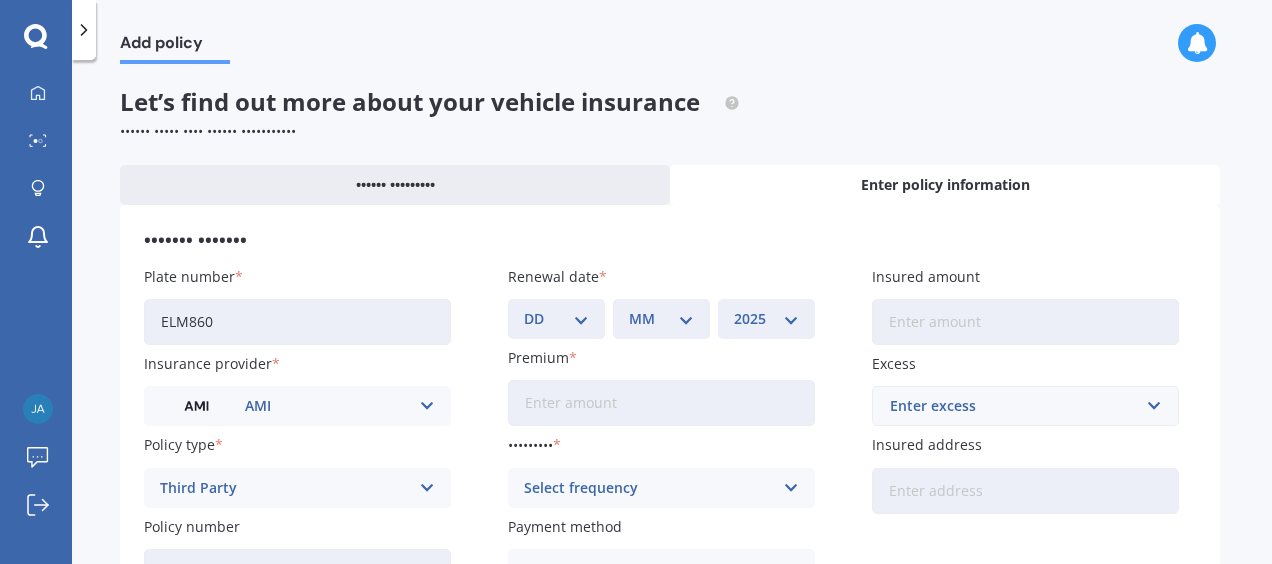 click on "MM 01 02 03 04 05 06 07 08 09 10 11 12" at bounding box center [661, 319] 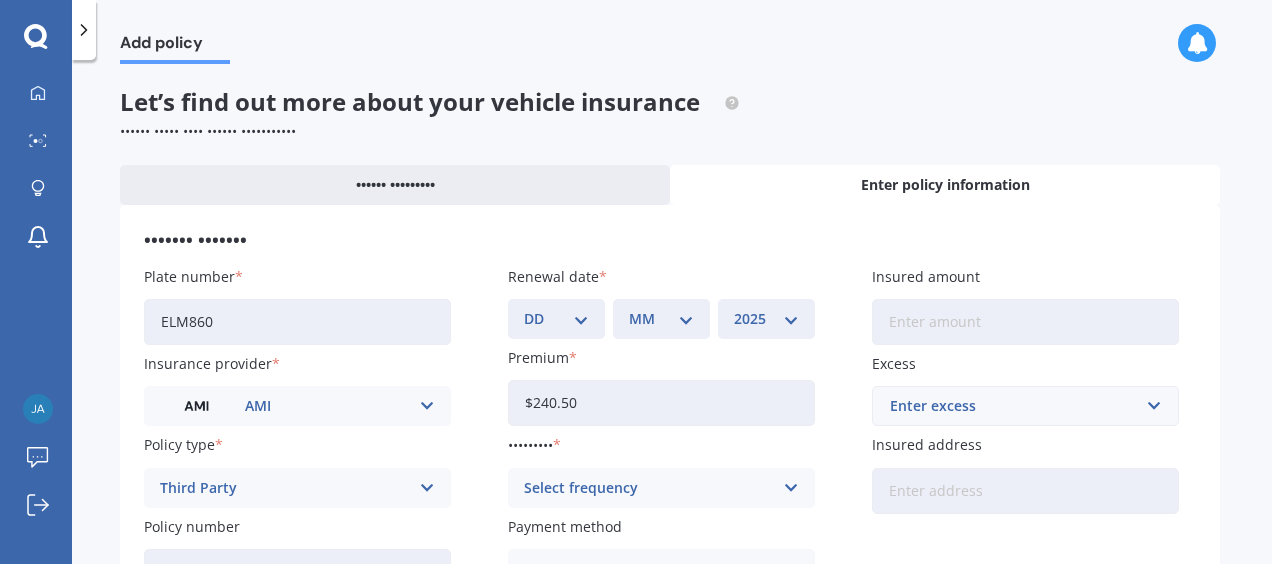 type on "$240.50" 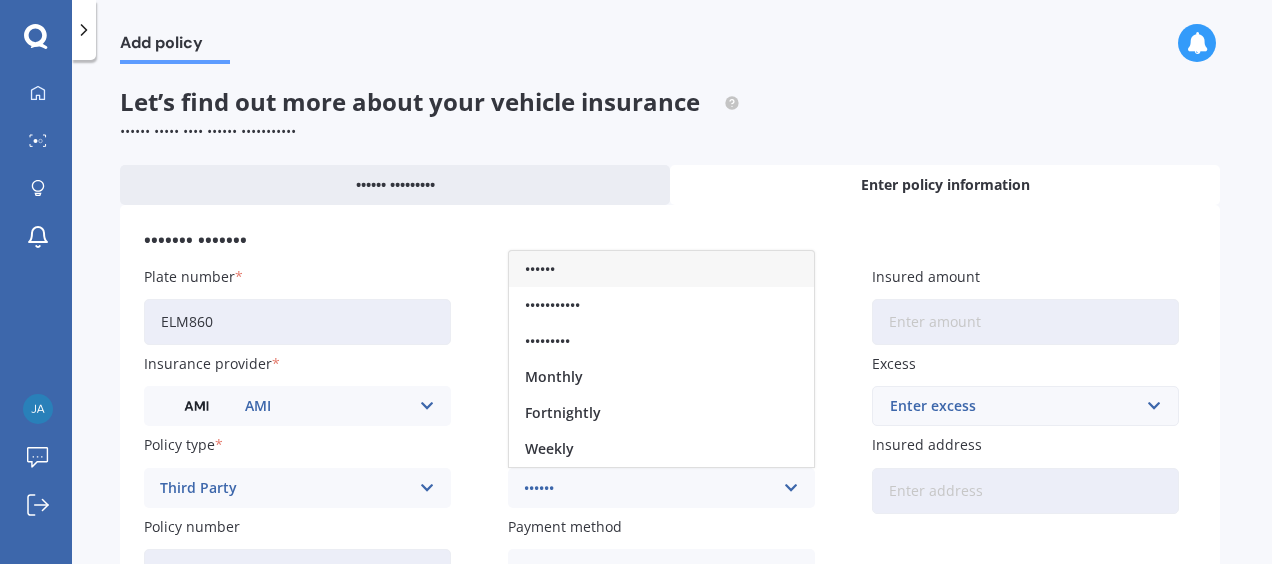 click on "••••••" at bounding box center [661, 269] 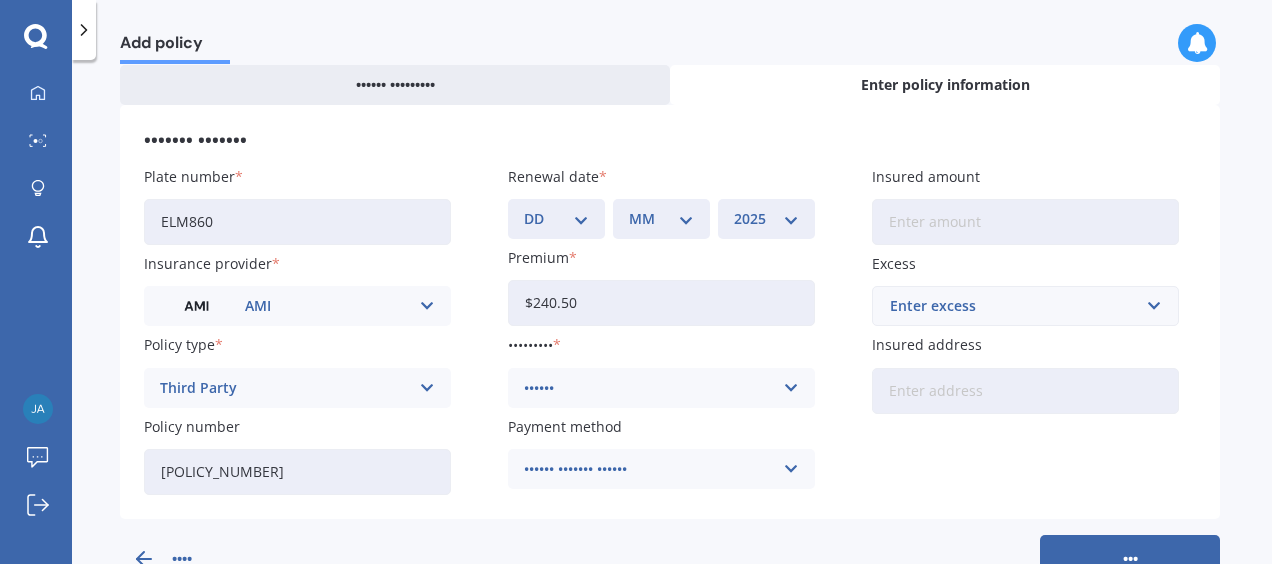 scroll, scrollTop: 154, scrollLeft: 0, axis: vertical 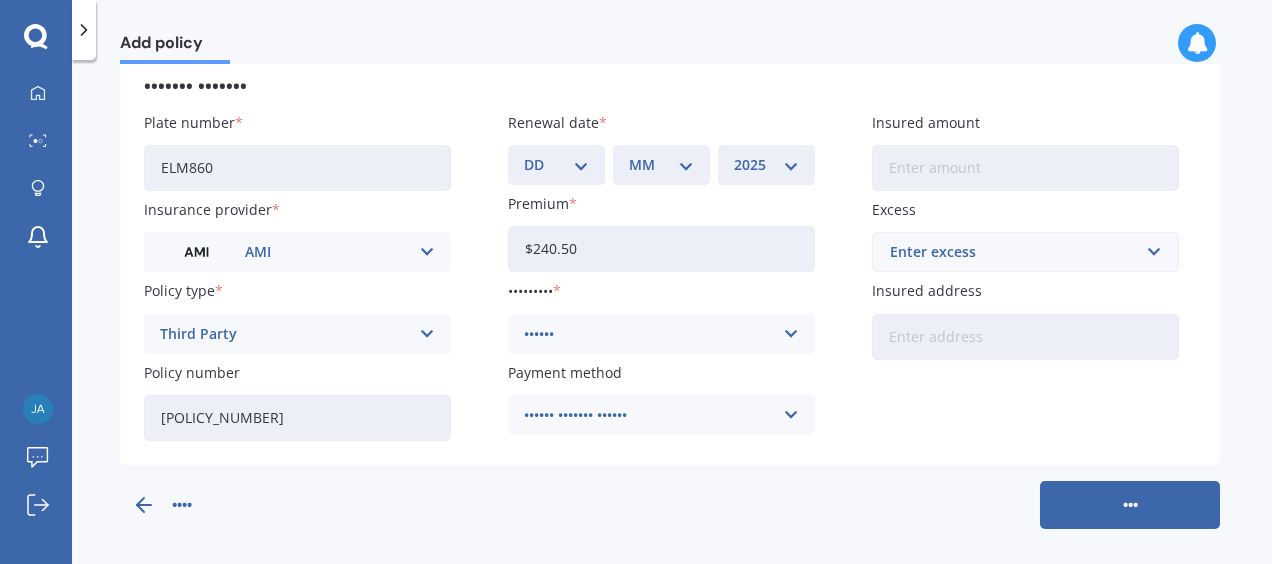 click on "•••••• ••••••• ••••••" at bounding box center (648, 415) 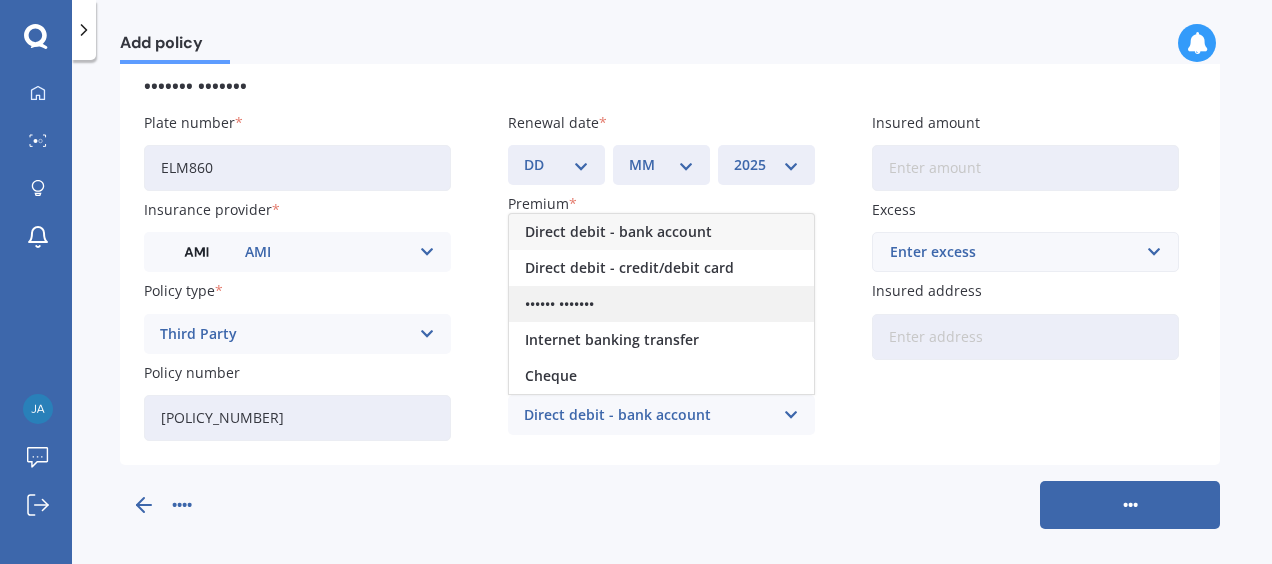 click on "•••••• •••••••" at bounding box center [618, 232] 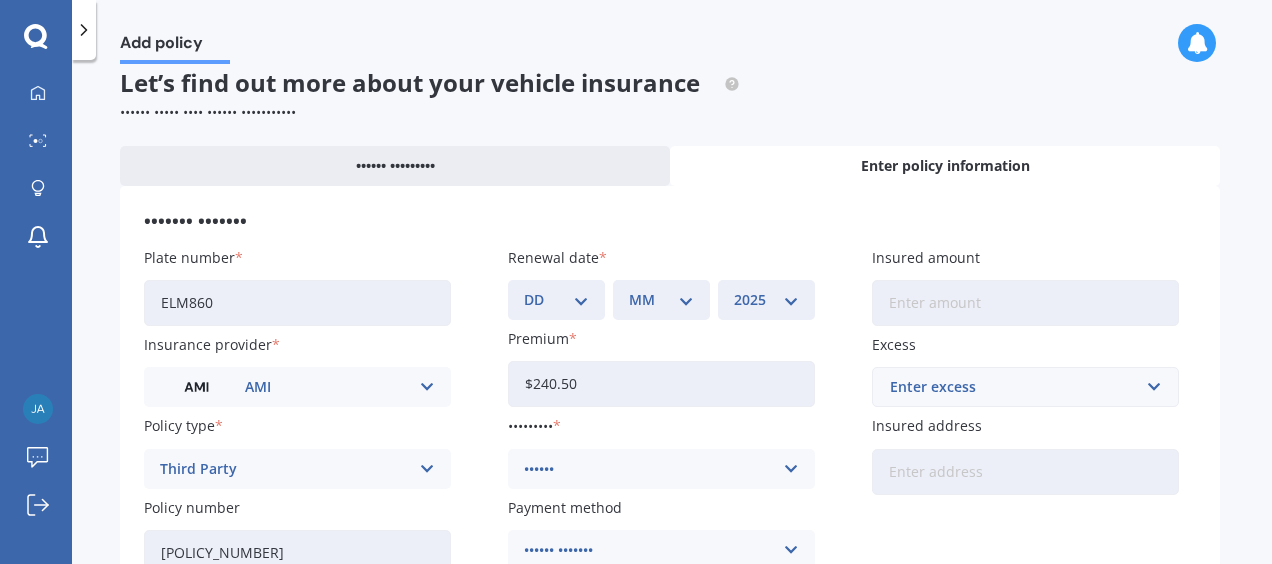 scroll, scrollTop: 0, scrollLeft: 0, axis: both 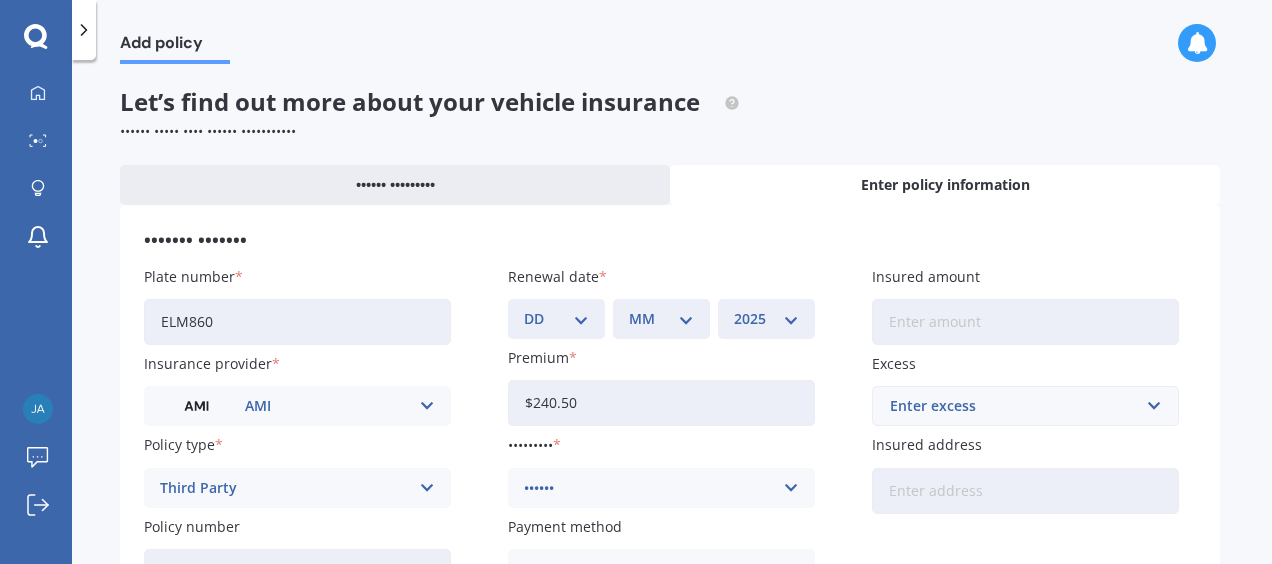 click on "Insured amount" at bounding box center [1025, 322] 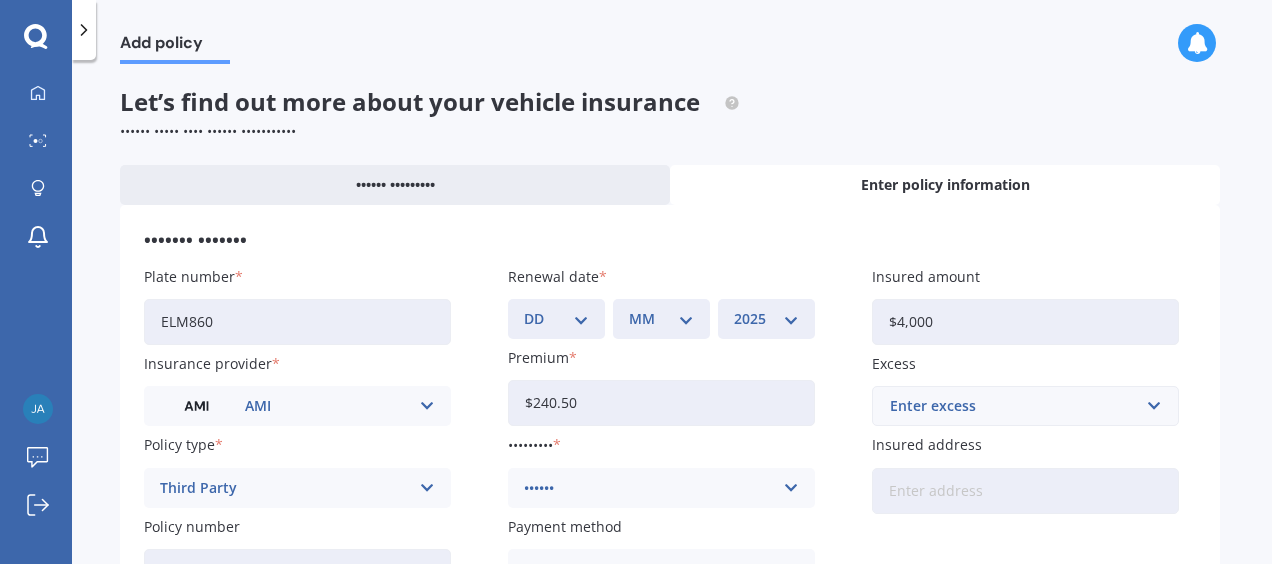 type on "$4,000" 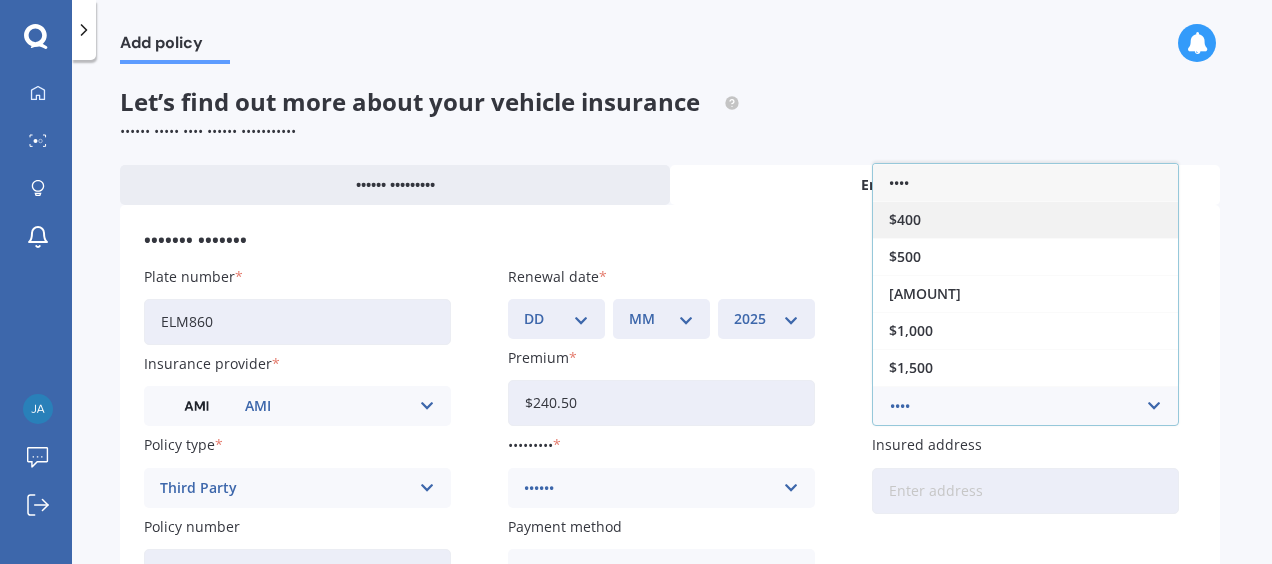click on "$400" at bounding box center (1025, 219) 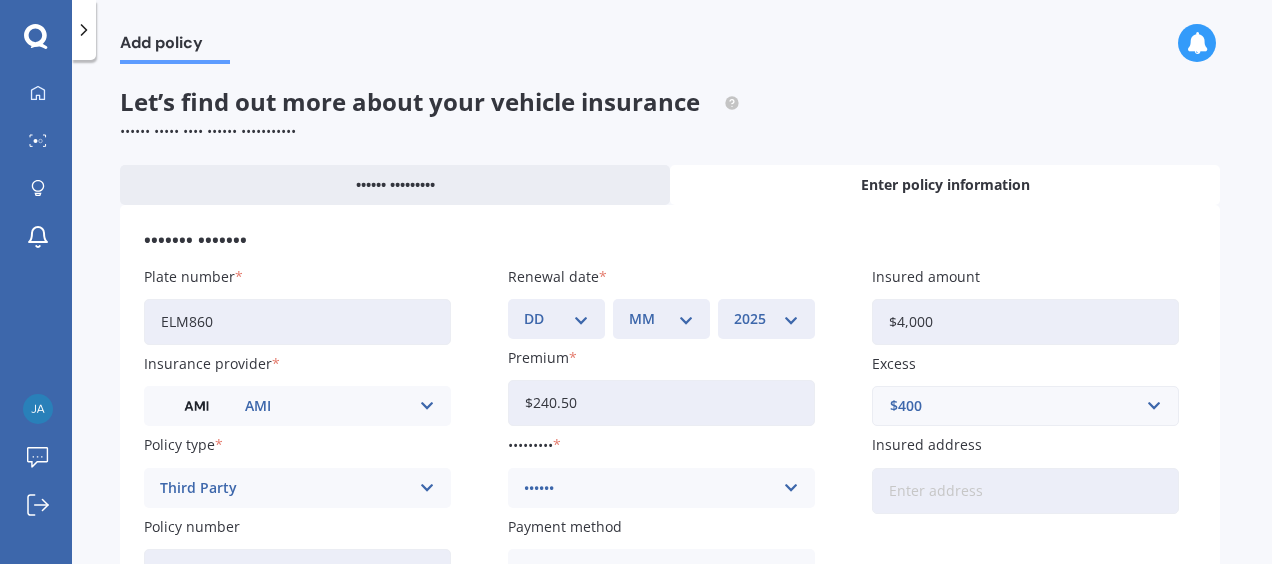 click on "Insured address" at bounding box center (1025, 491) 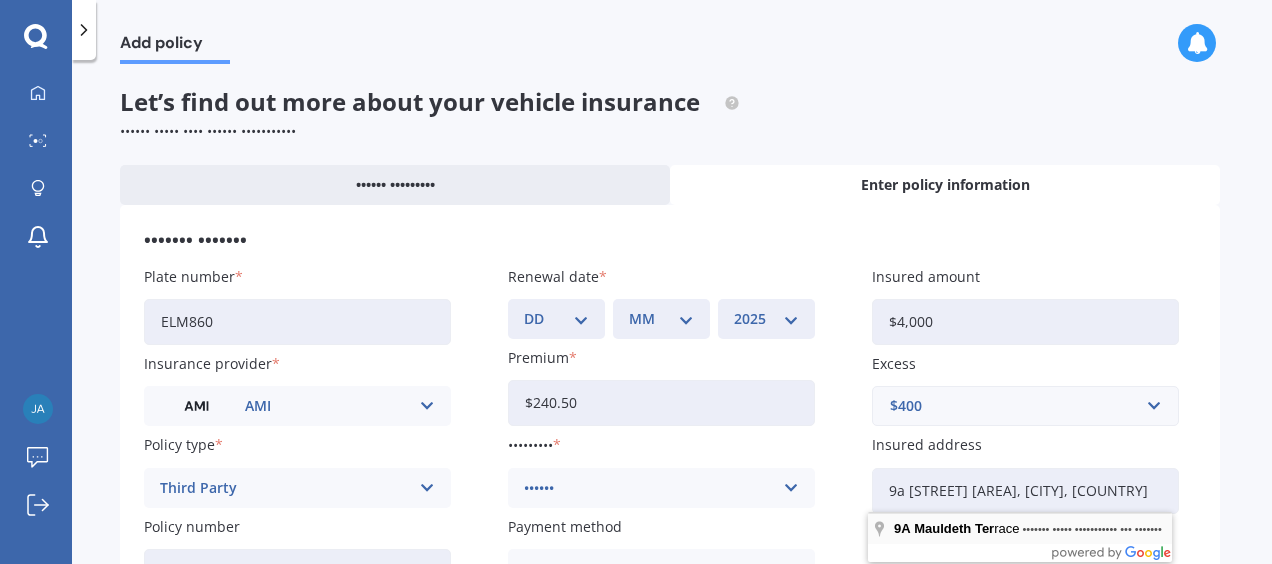 type on "9a [STREET] [AREA], [CITY], [COUNTRY]" 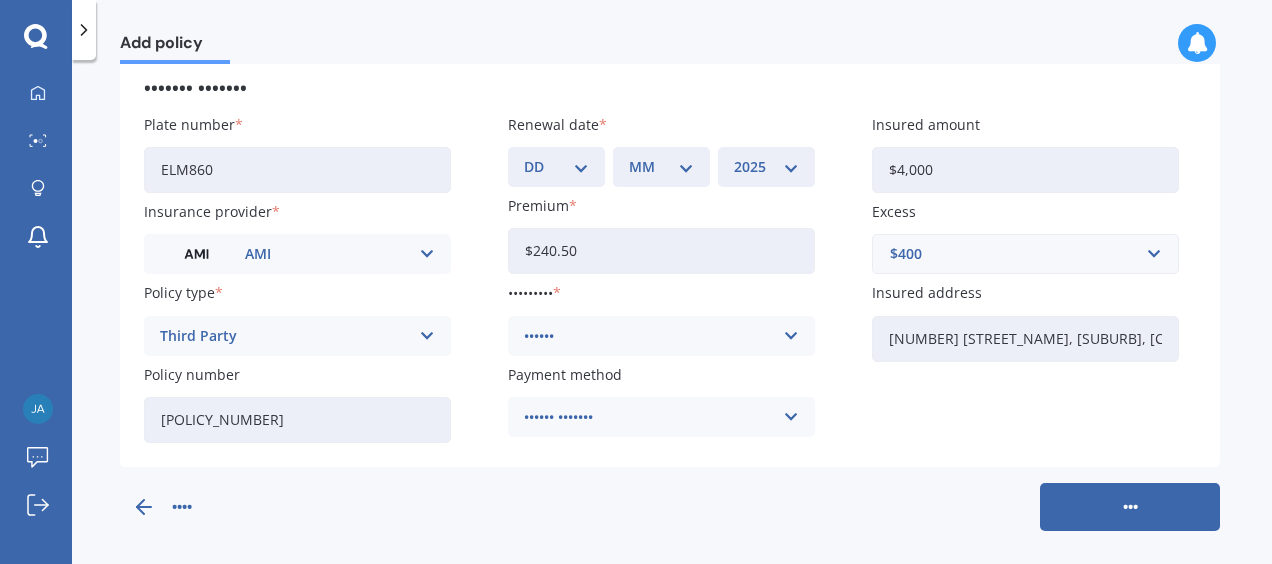 scroll, scrollTop: 154, scrollLeft: 0, axis: vertical 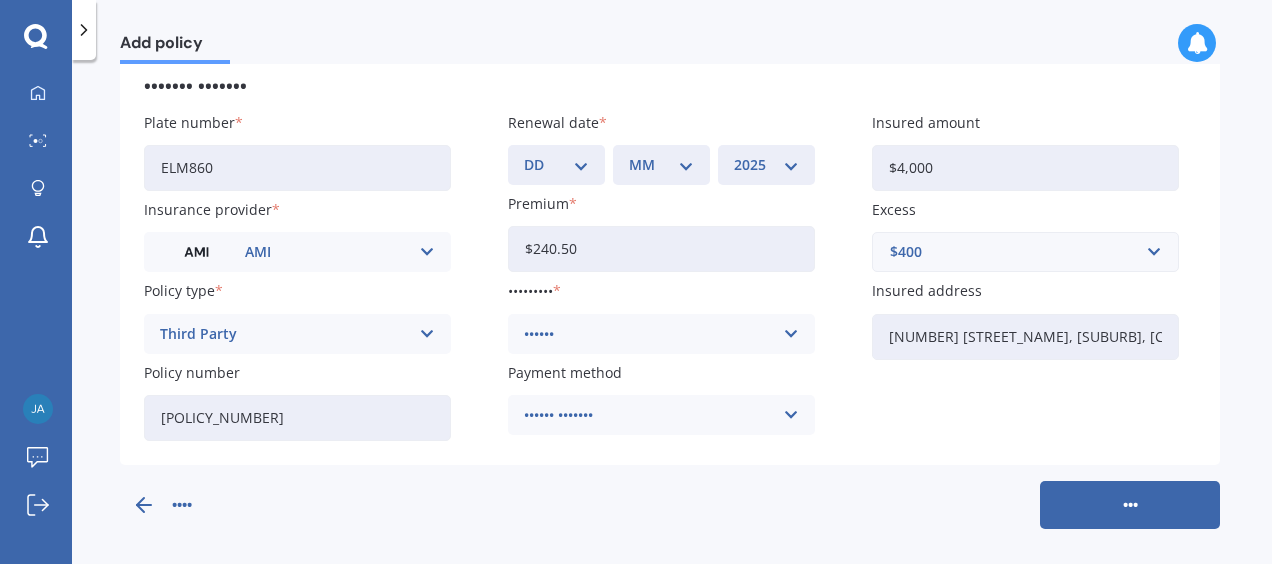 click on "•••" at bounding box center (1130, 505) 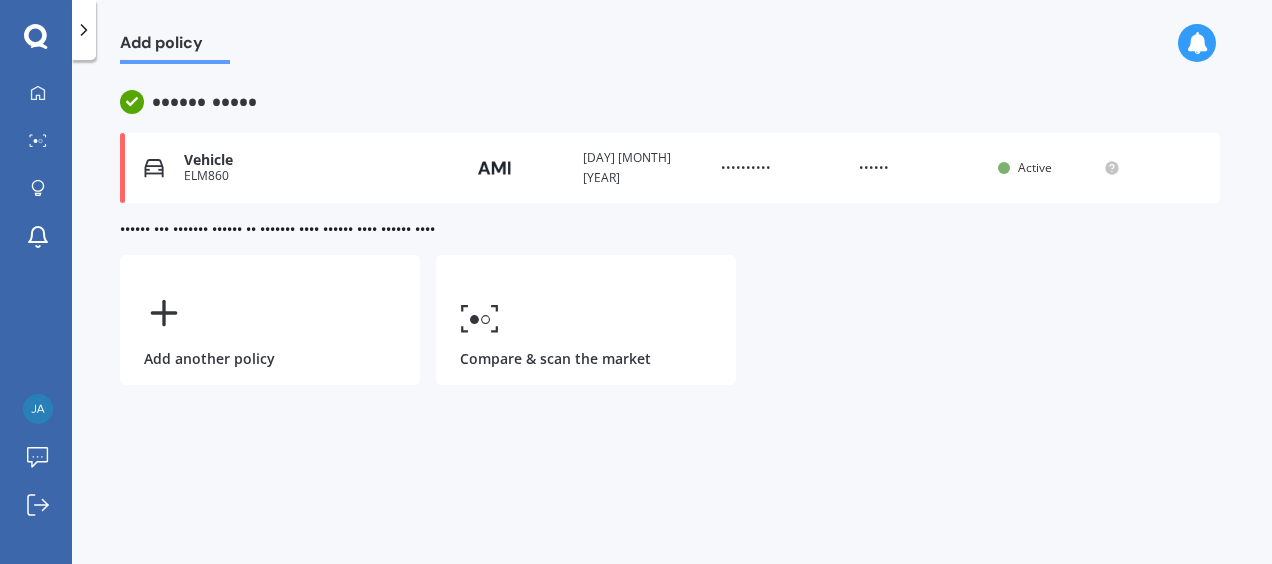scroll, scrollTop: 0, scrollLeft: 0, axis: both 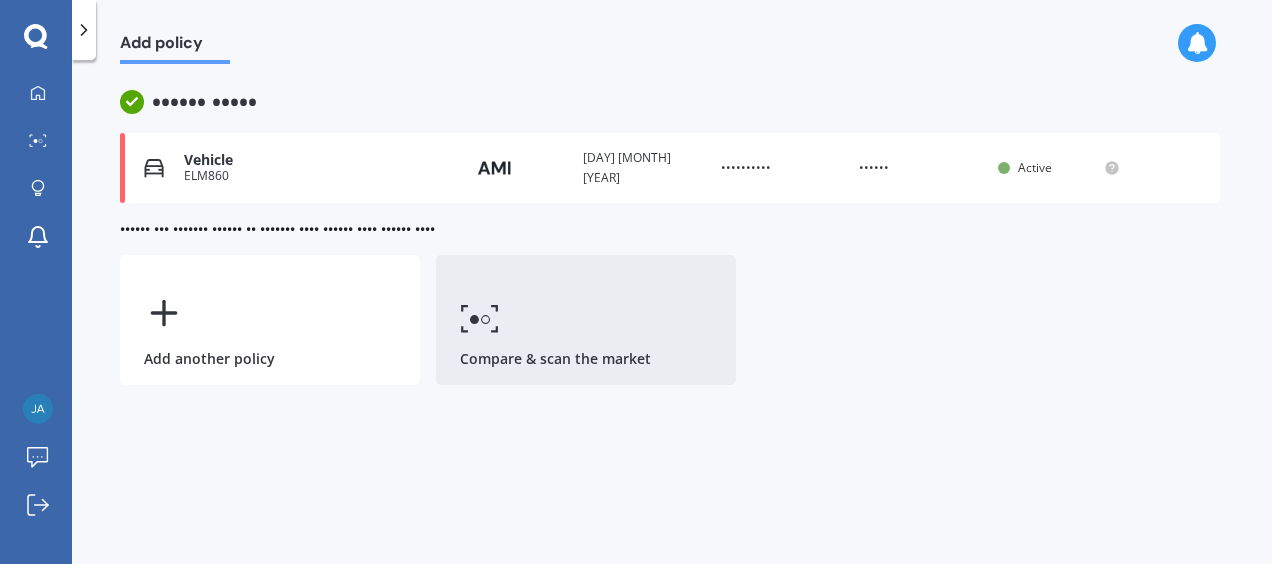 click at bounding box center [480, 318] 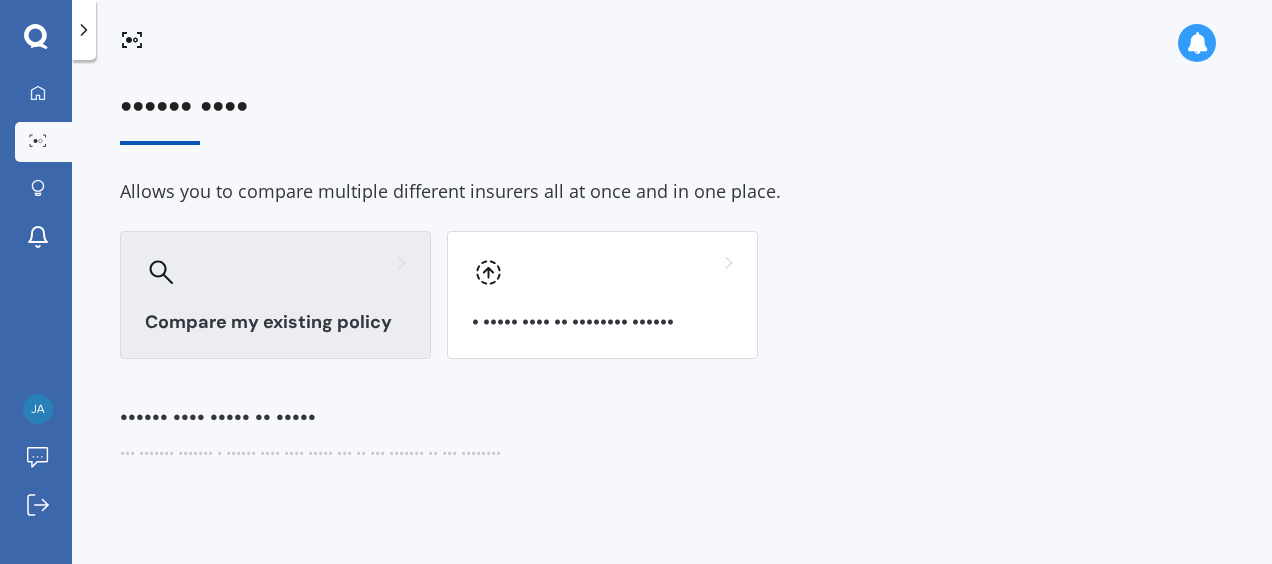 click on "Compare my existing policy" at bounding box center (275, 295) 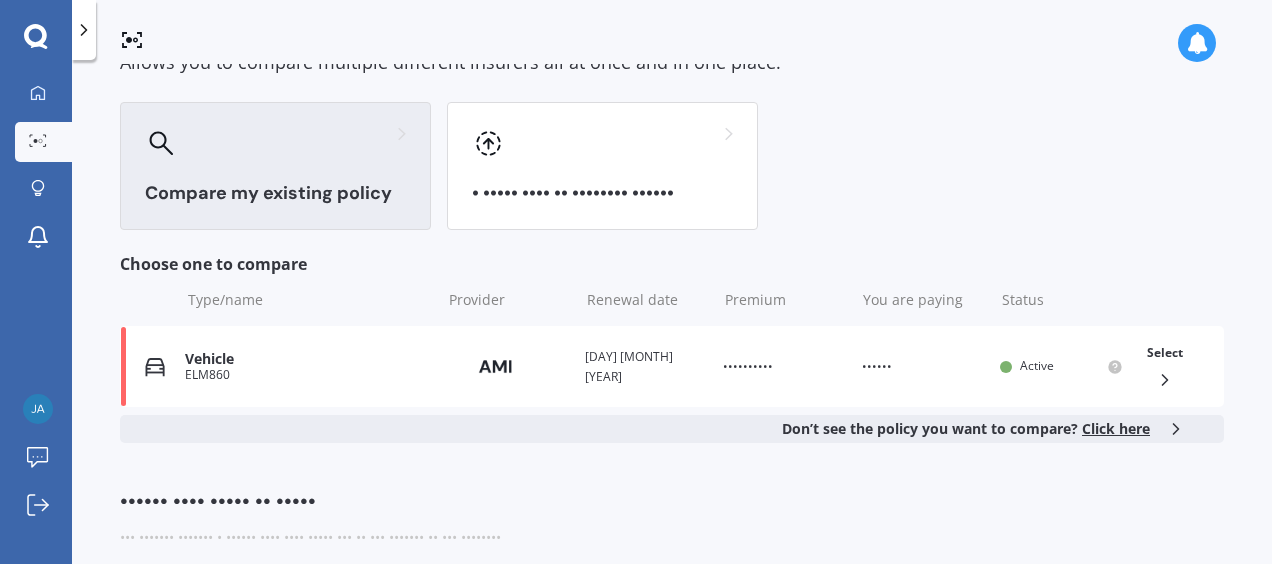 scroll, scrollTop: 147, scrollLeft: 0, axis: vertical 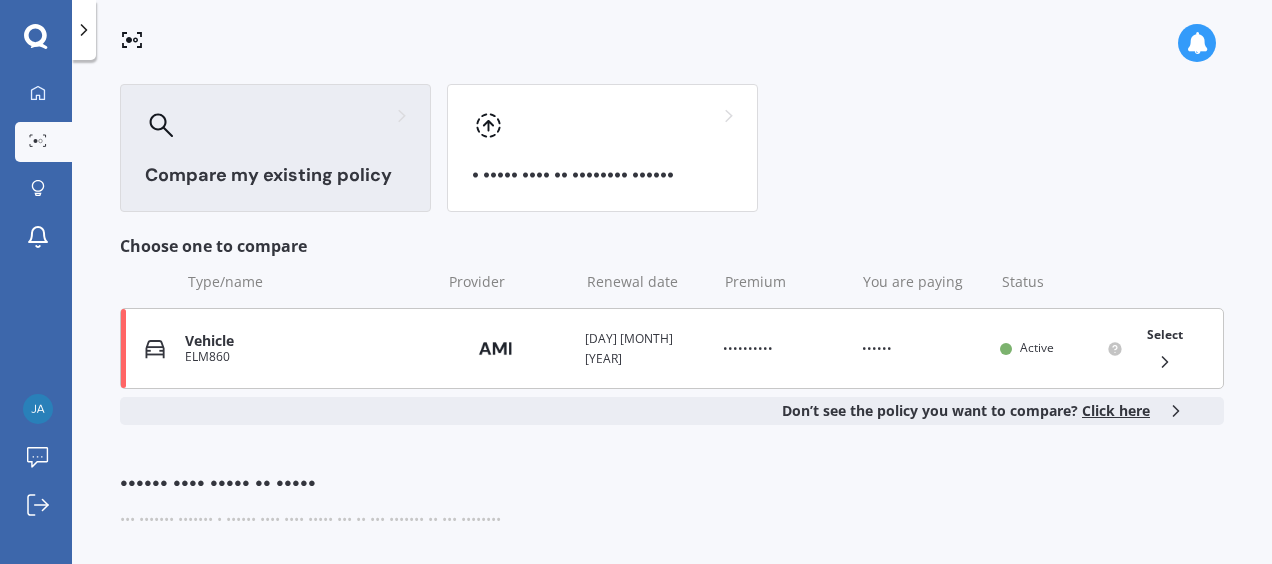 click on "Select" at bounding box center [1165, 348] 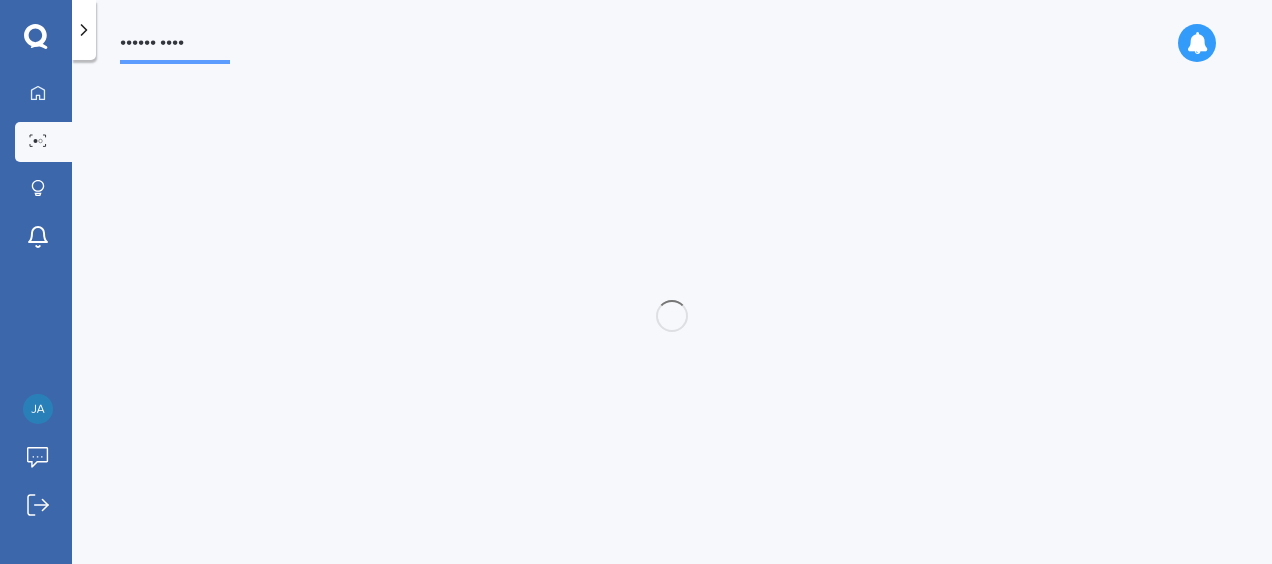 scroll, scrollTop: 0, scrollLeft: 0, axis: both 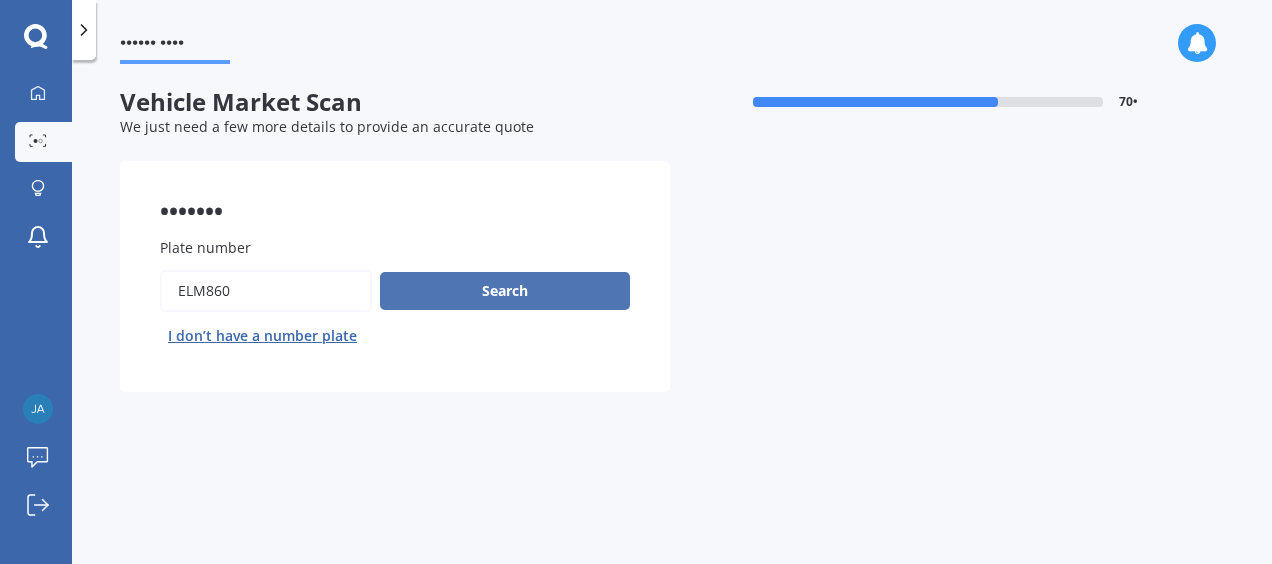 click on "Search" at bounding box center [505, 291] 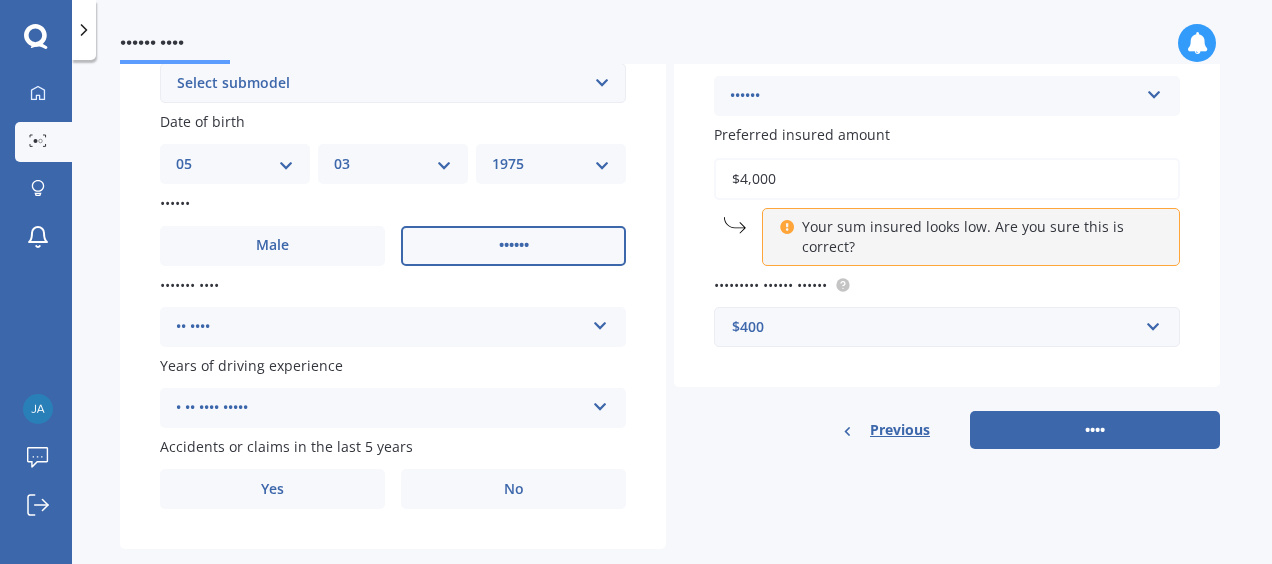 scroll, scrollTop: 616, scrollLeft: 0, axis: vertical 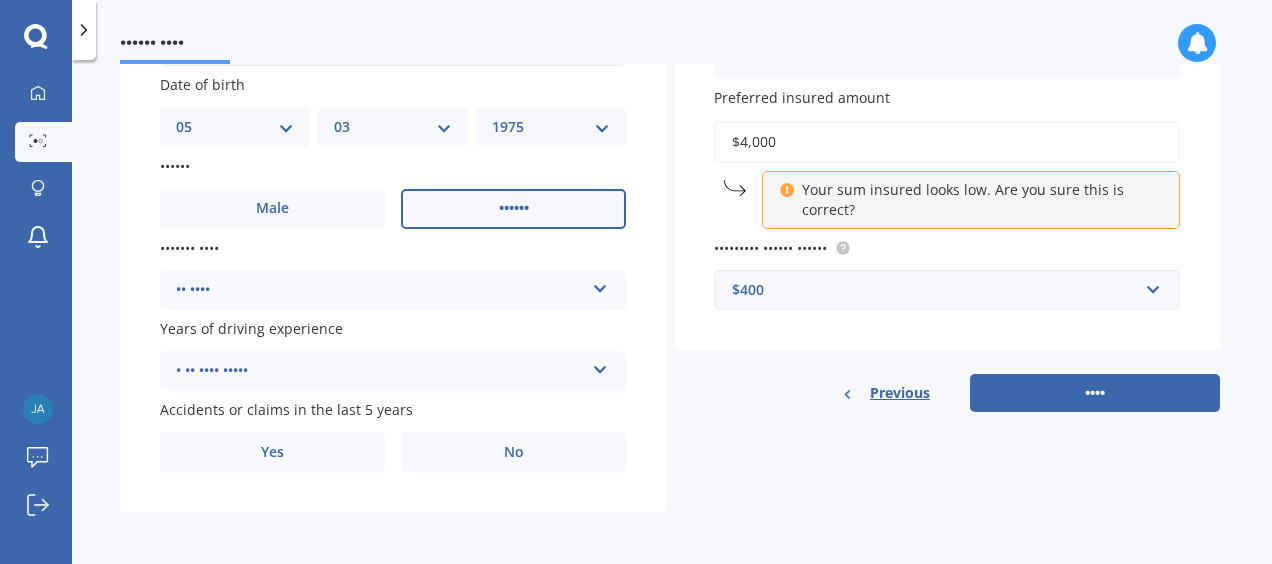 click at bounding box center (600, 285) 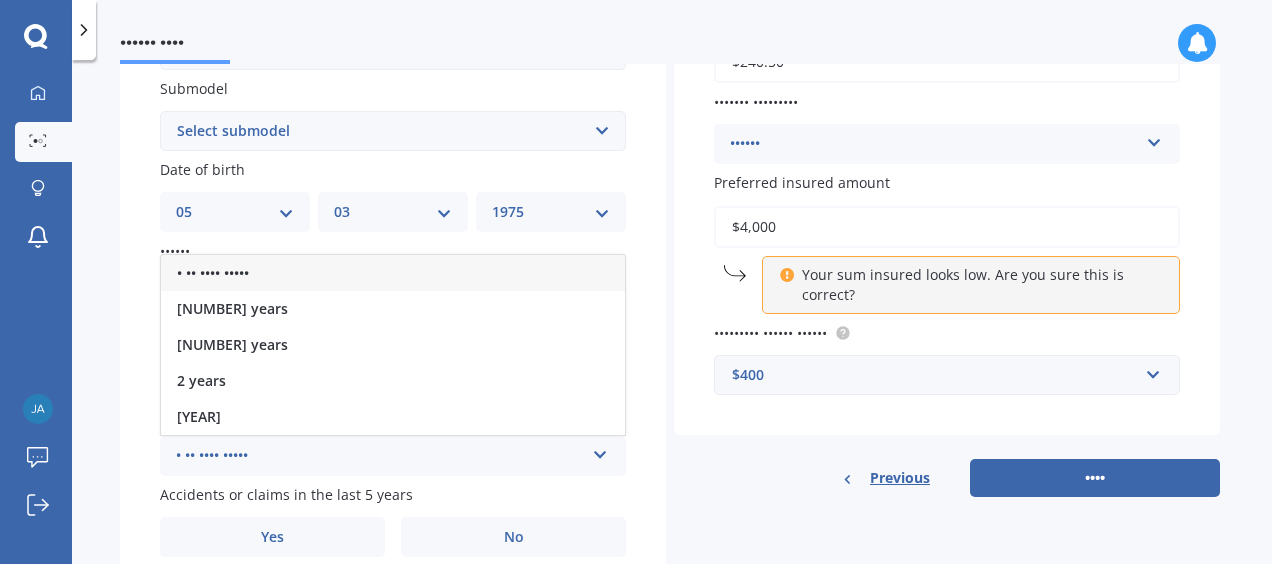 scroll, scrollTop: 416, scrollLeft: 0, axis: vertical 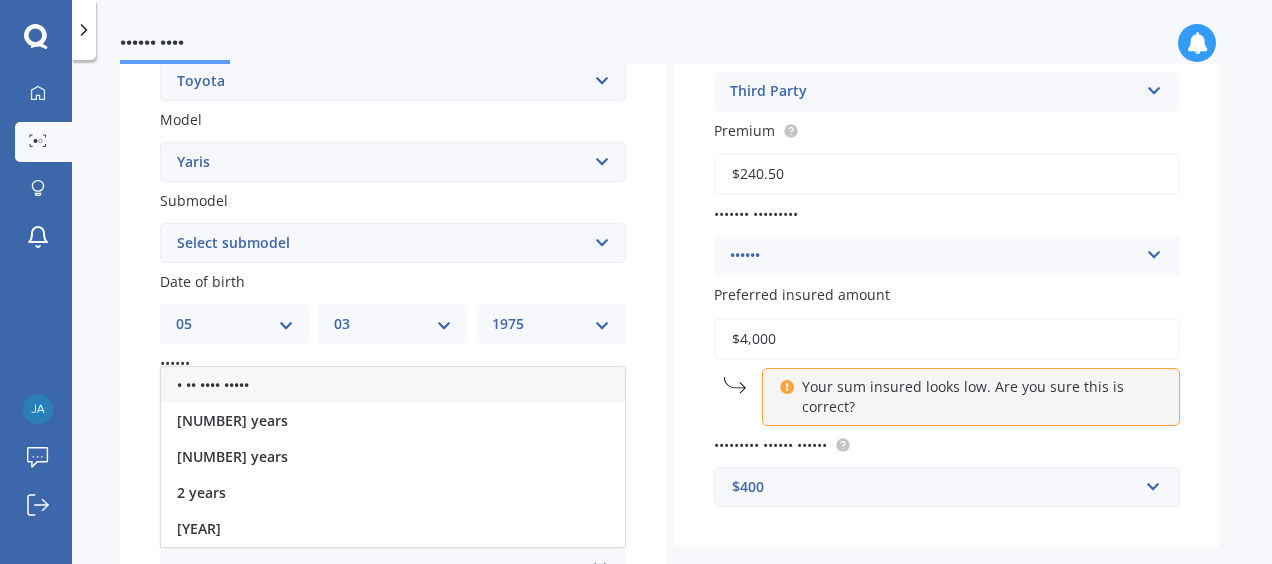 click on "• •• •••• •••••" at bounding box center [393, 385] 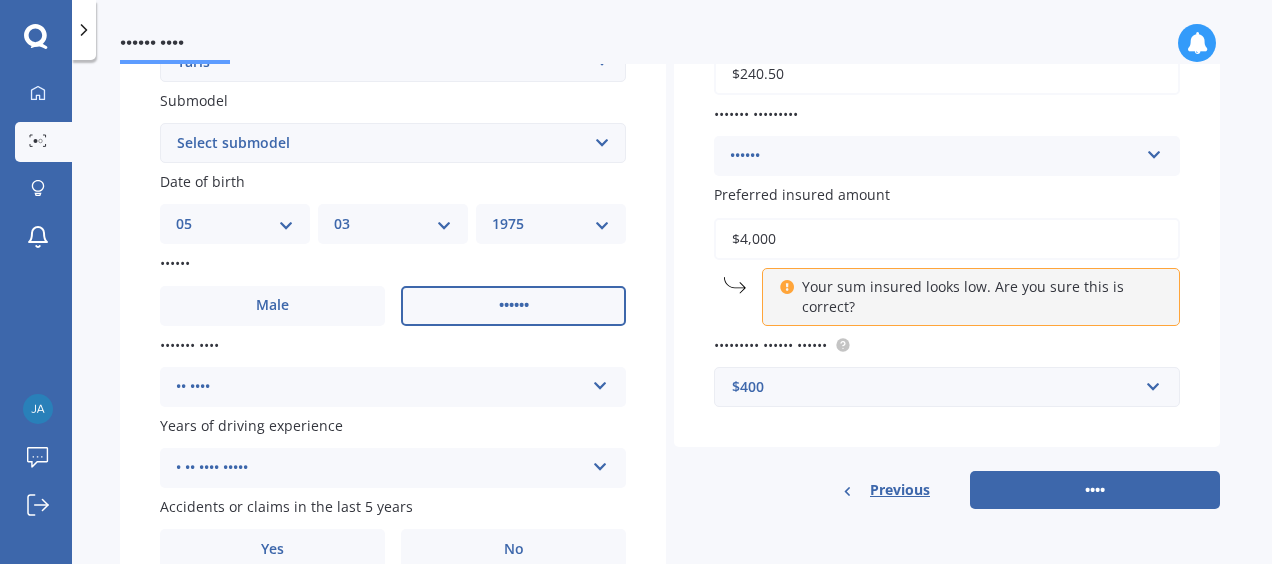 scroll, scrollTop: 616, scrollLeft: 0, axis: vertical 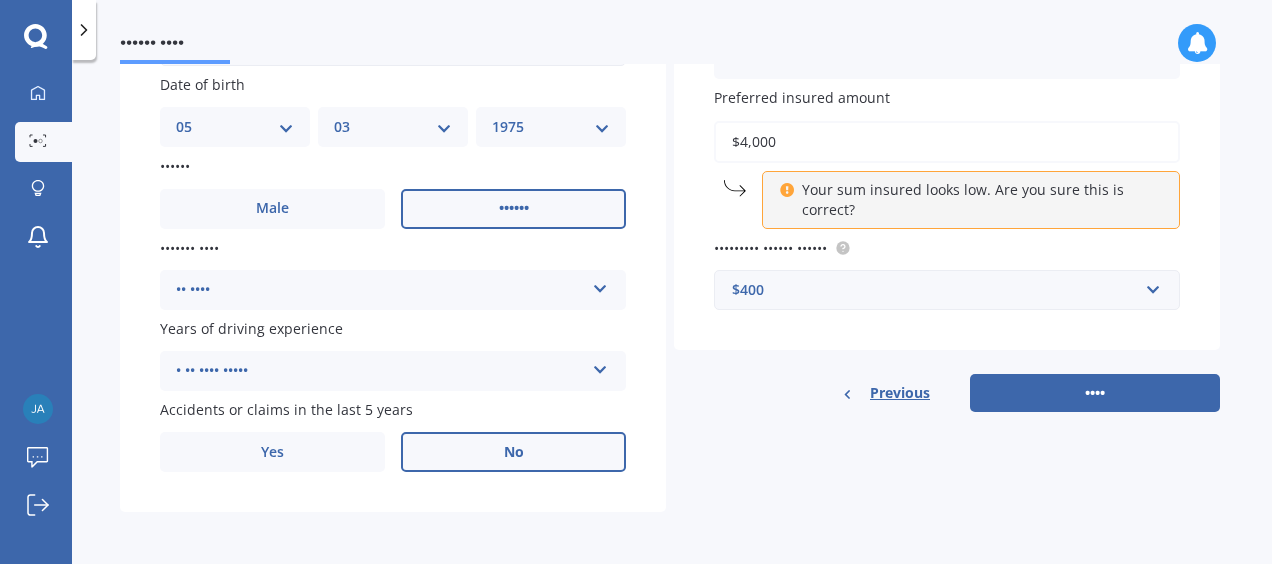 click on "No" at bounding box center (272, 208) 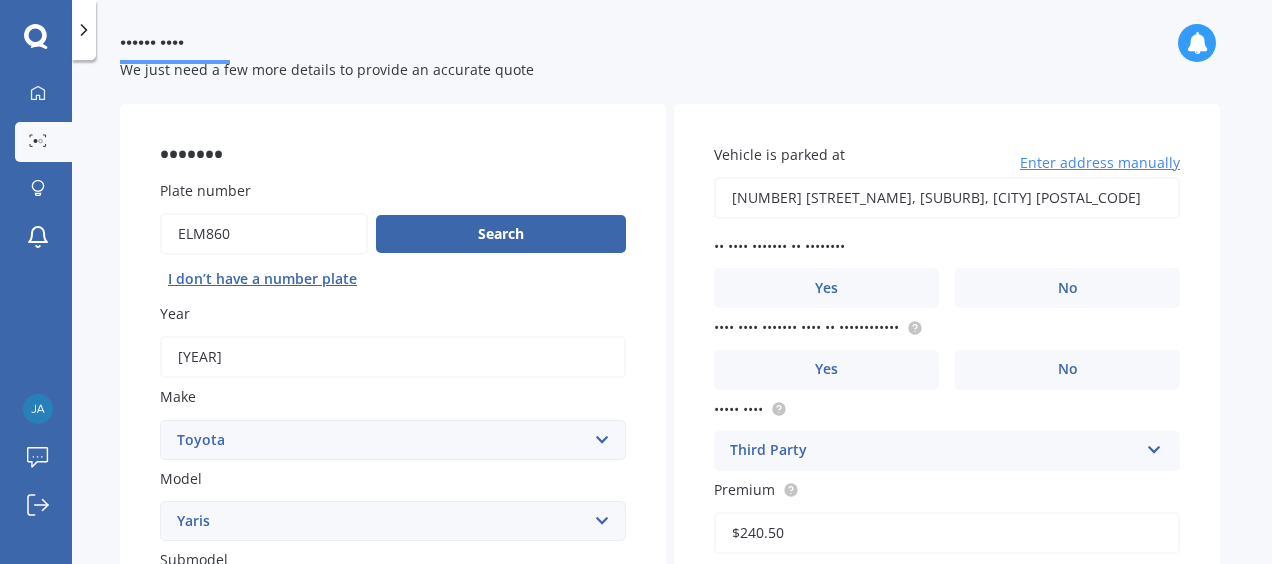 scroll, scrollTop: 16, scrollLeft: 0, axis: vertical 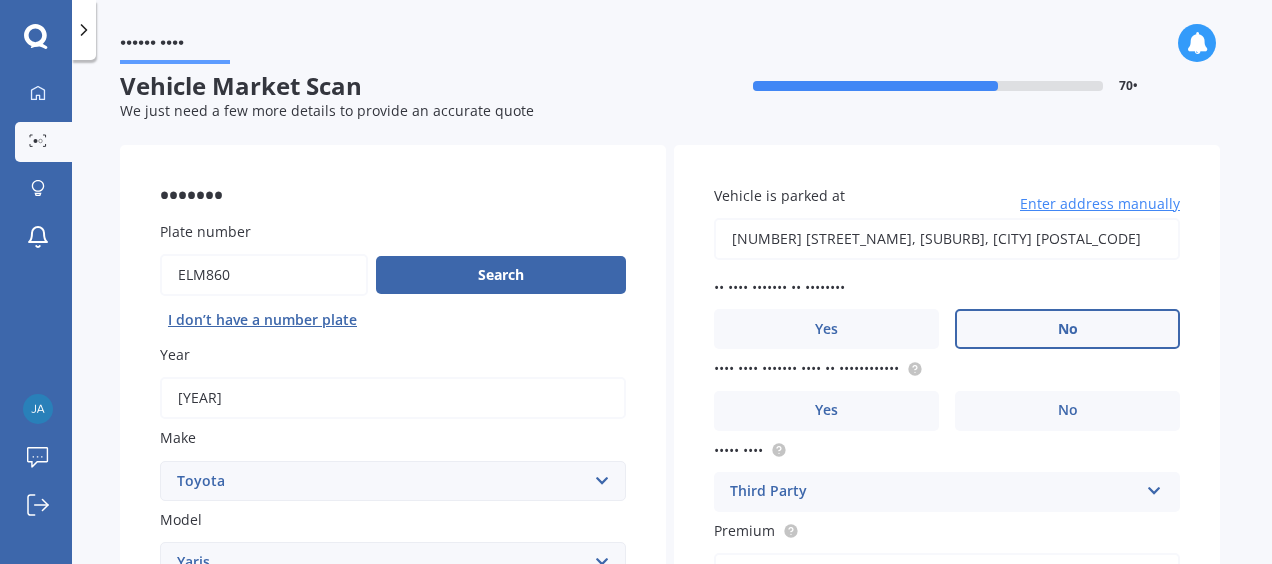 click on "No" at bounding box center [272, 805] 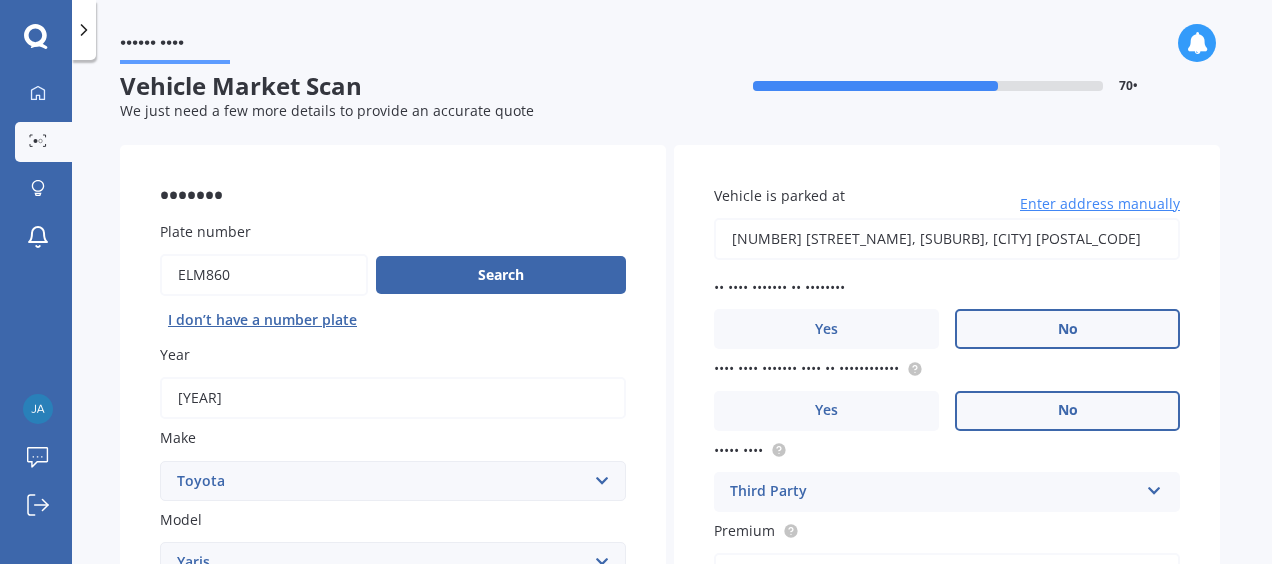click on "No" at bounding box center [513, 806] 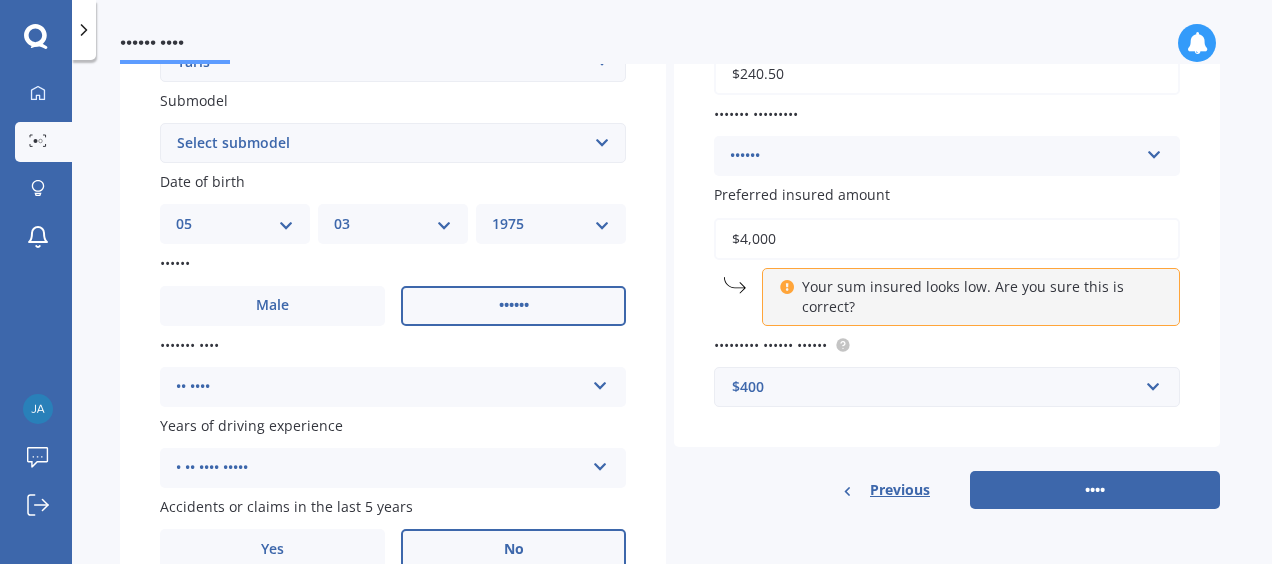 scroll, scrollTop: 616, scrollLeft: 0, axis: vertical 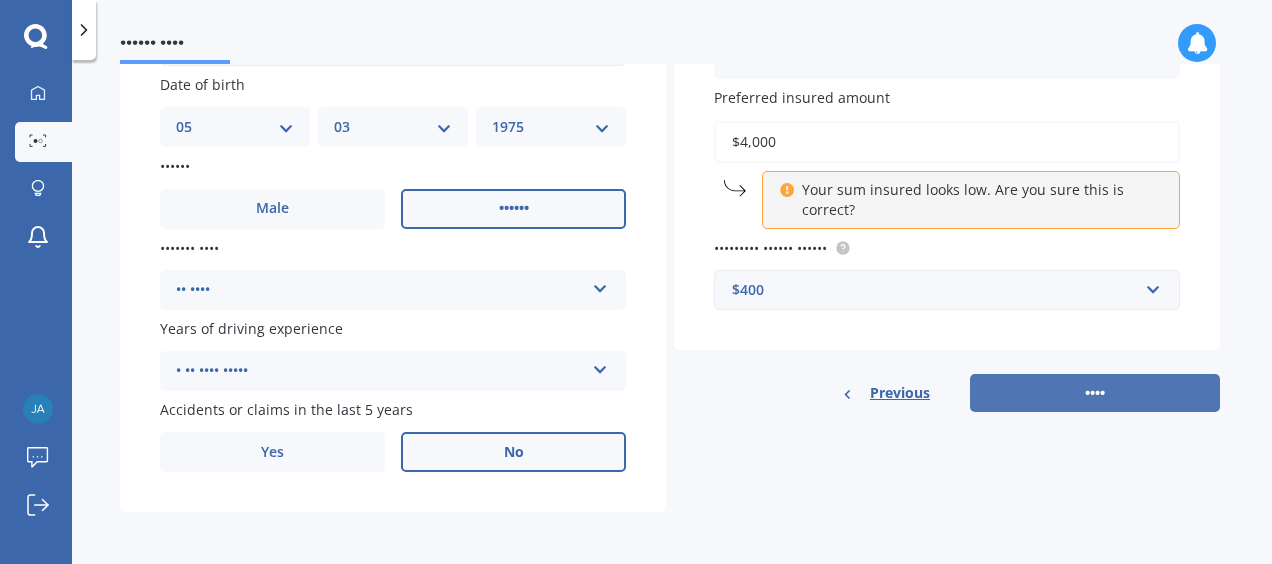 click on "••••" at bounding box center [1095, 393] 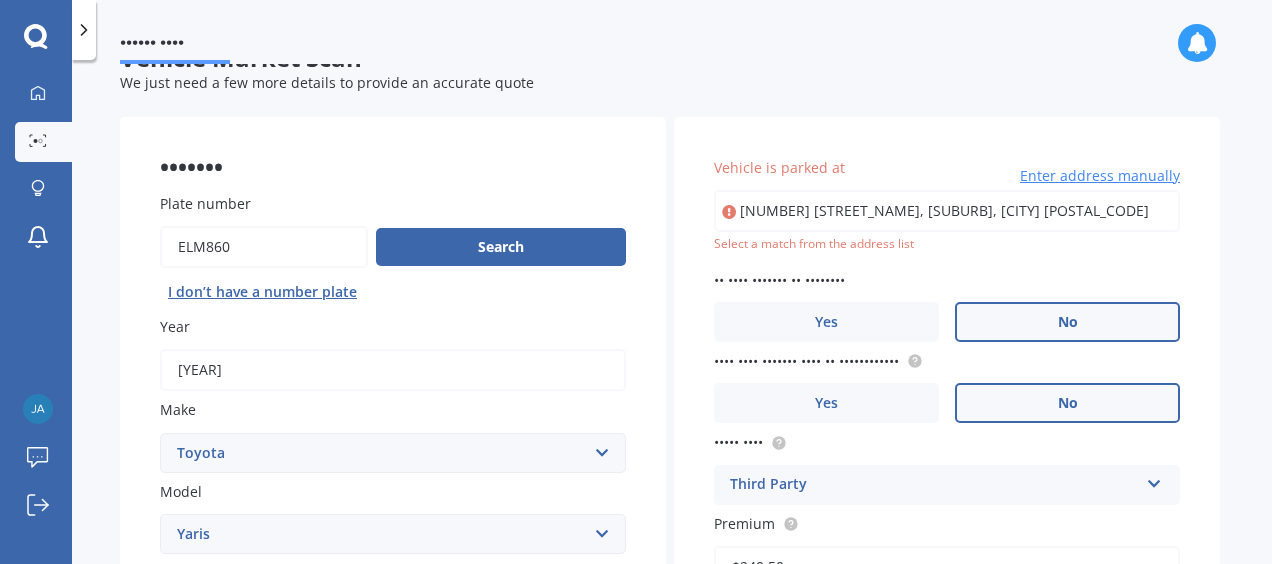 scroll, scrollTop: 43, scrollLeft: 0, axis: vertical 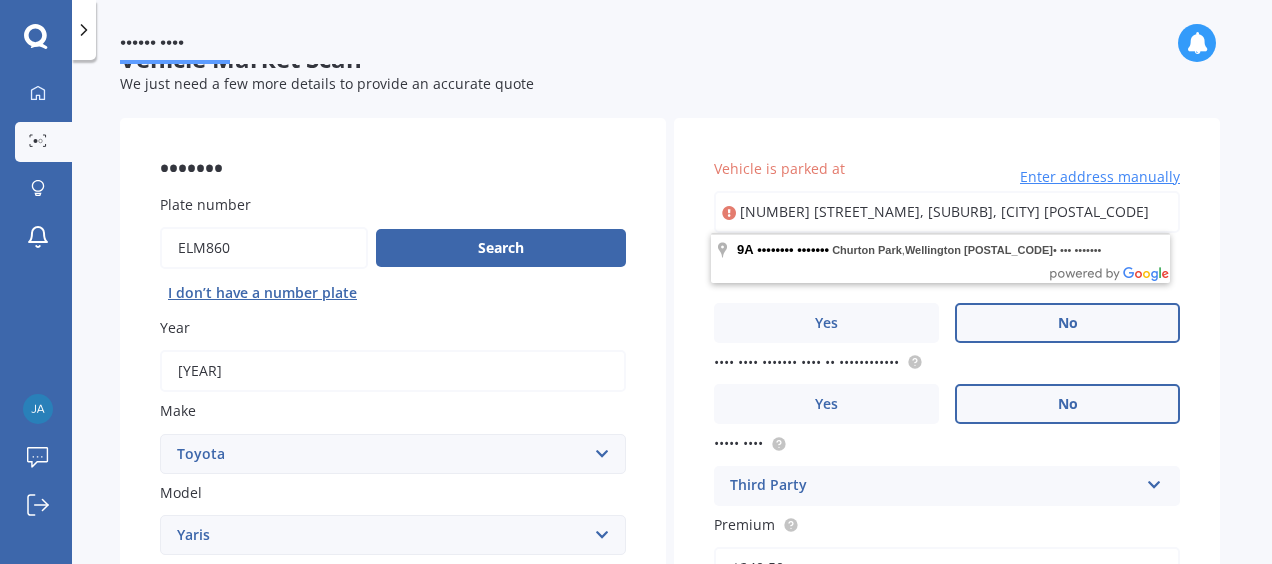 drag, startPoint x: 1104, startPoint y: 208, endPoint x: 482, endPoint y: 170, distance: 623.15967 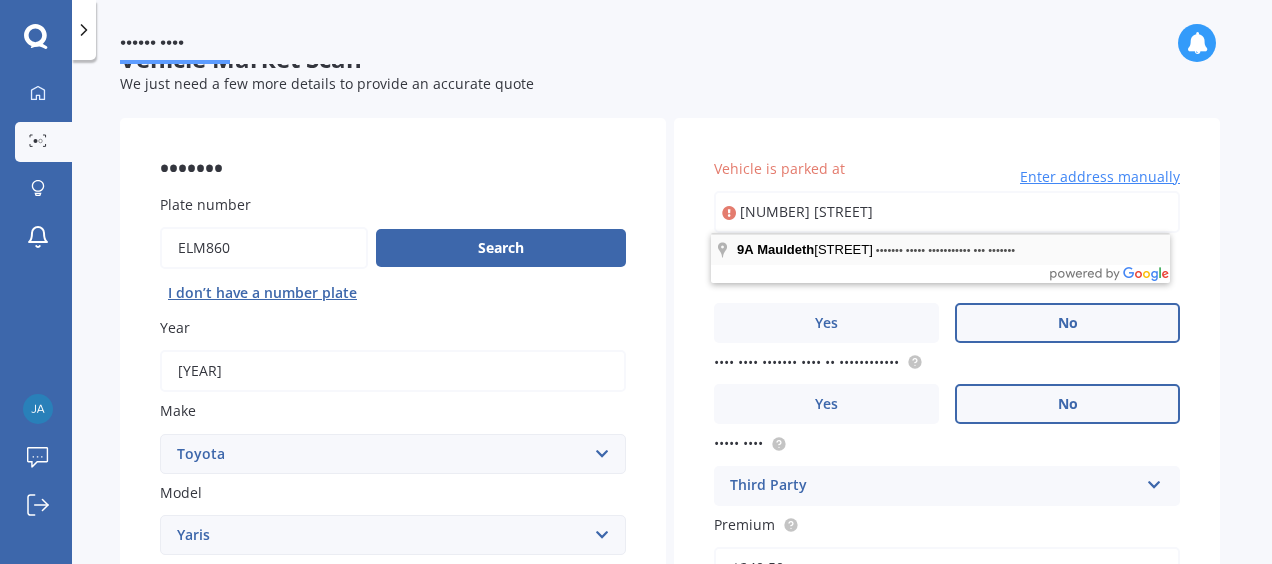 type on "[NUMBER] [STREET]" 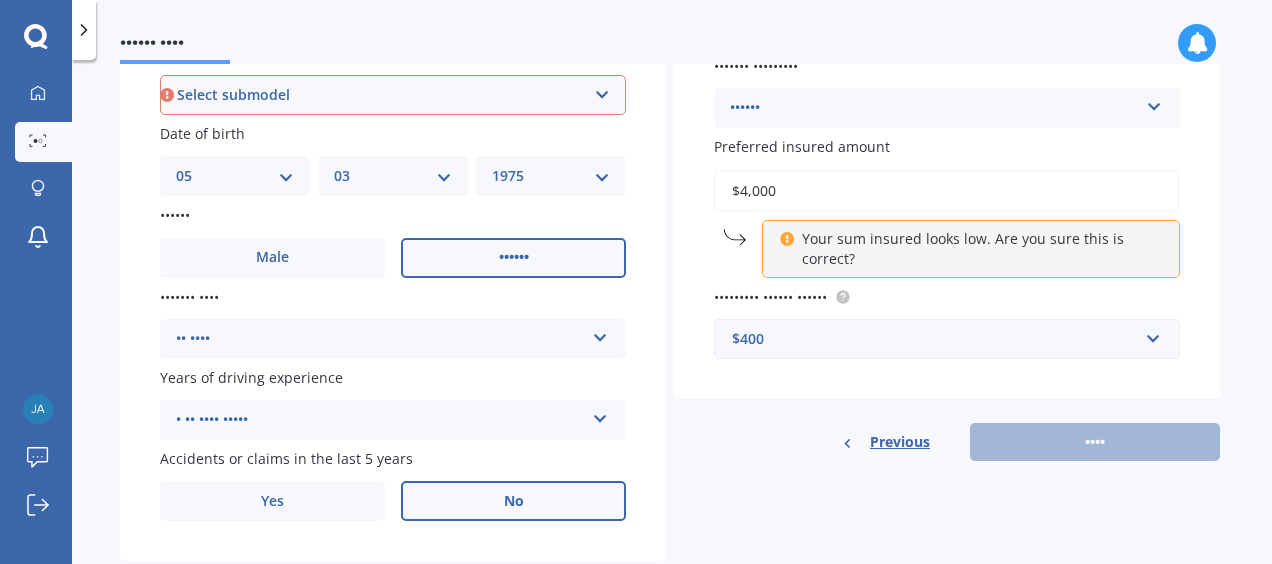 scroll, scrollTop: 616, scrollLeft: 0, axis: vertical 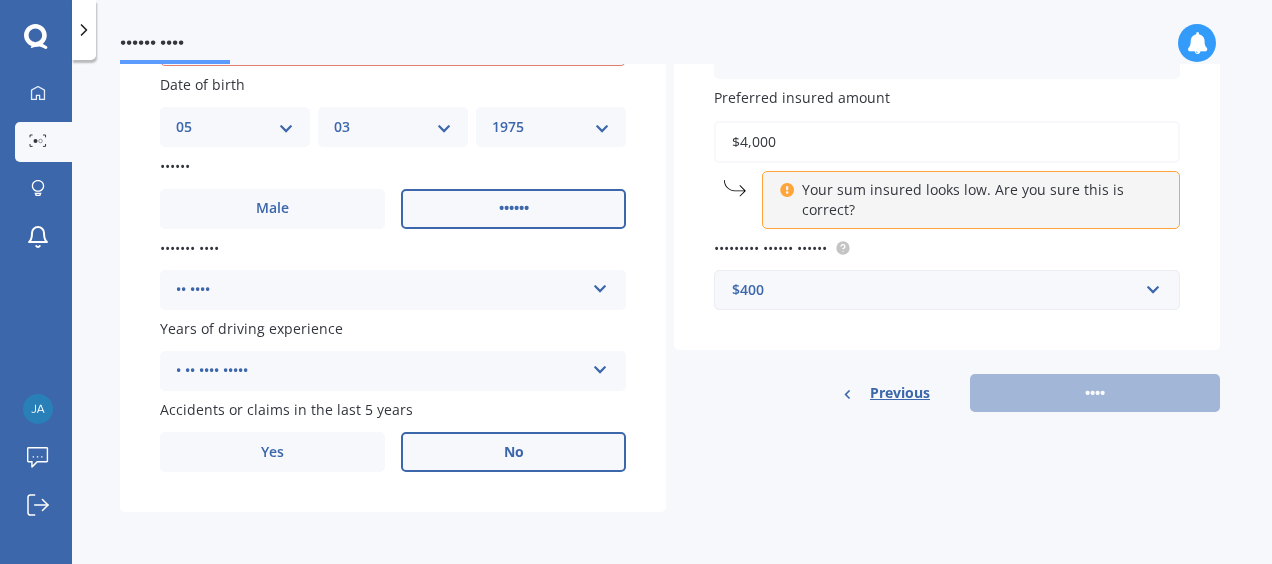 click on "Previous Next" at bounding box center [947, 393] 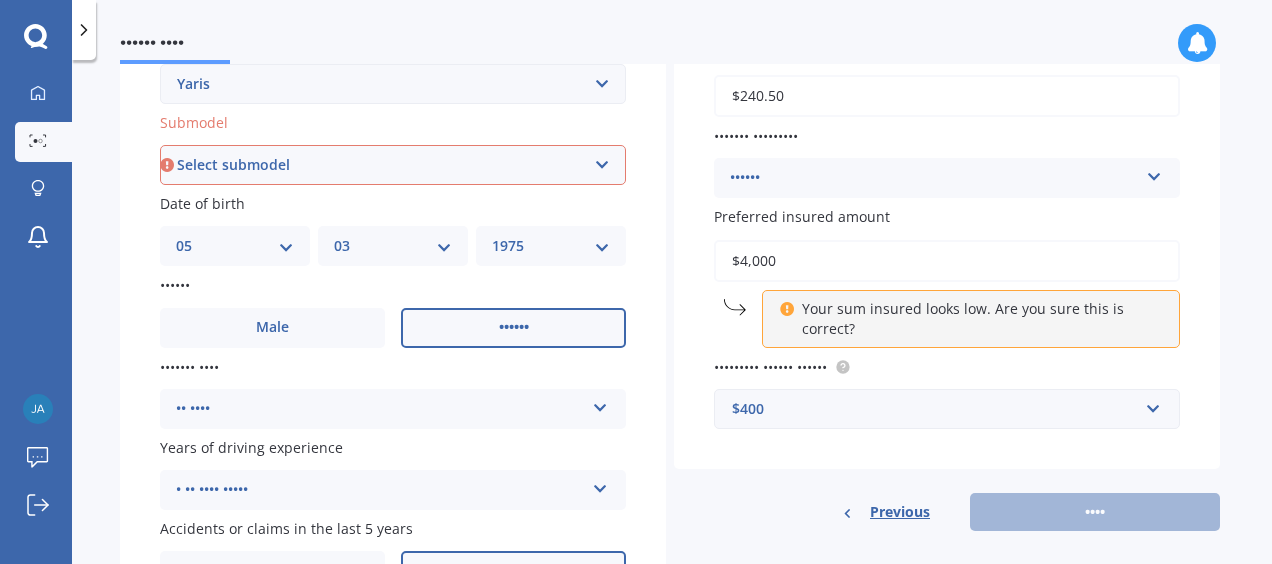 scroll, scrollTop: 516, scrollLeft: 0, axis: vertical 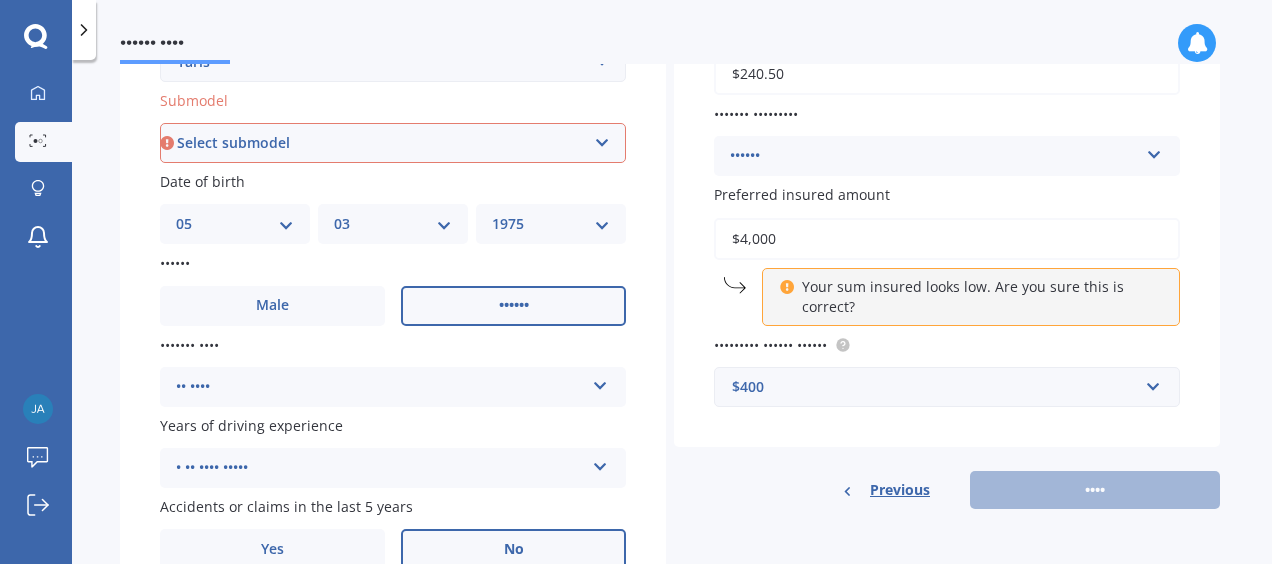 click on "•••••• •••••••• •••• •••••• ••••• ••• •• •••••• ••••• •• •••• •• •••••• •••••• •• •••• •• •••••• •• ••••" at bounding box center (393, 143) 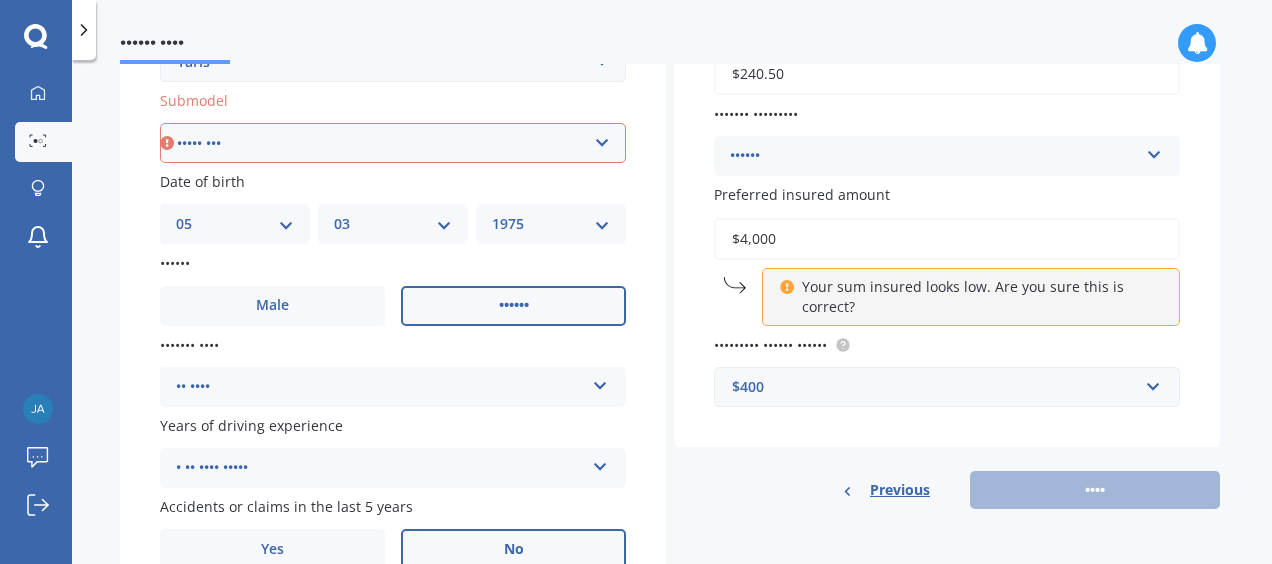 click on "•••••• •••••••• •••• •••••• ••••• ••• •• •••••• ••••• •• •••• •• •••••• •••••• •• •••• •• •••••• •• ••••" at bounding box center (393, 143) 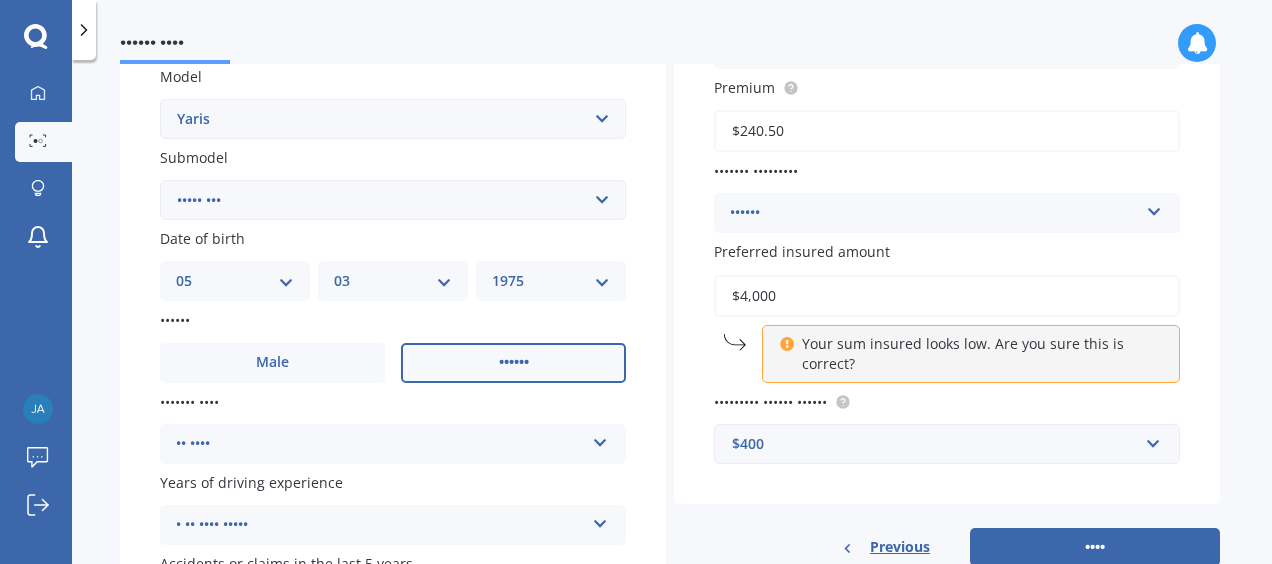 scroll, scrollTop: 316, scrollLeft: 0, axis: vertical 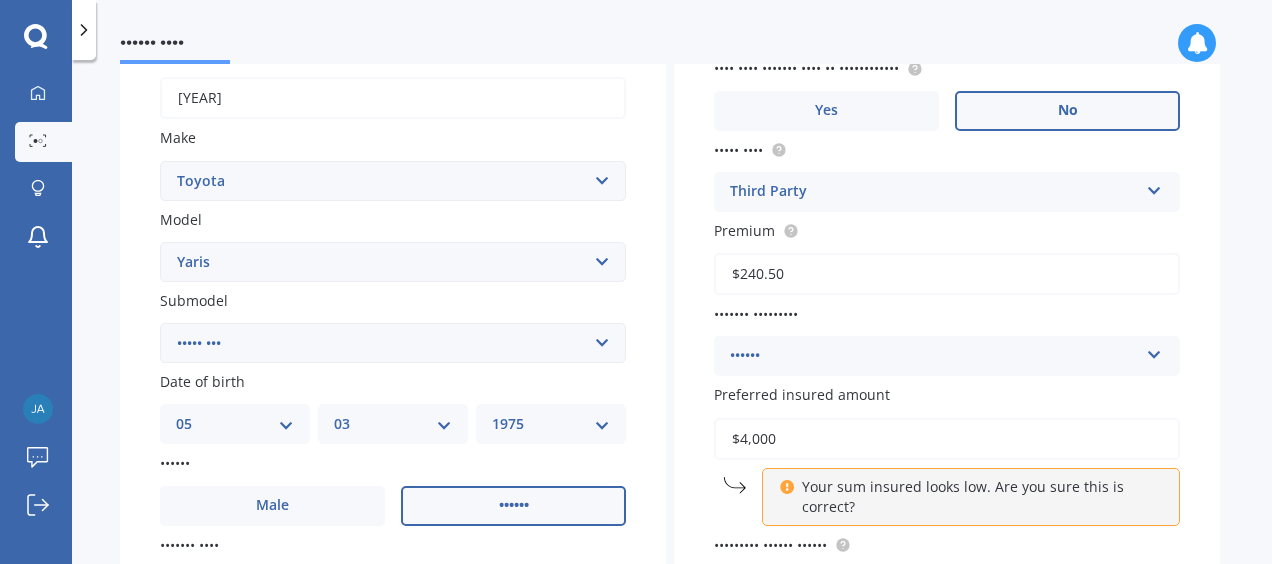 click on "•••••• •••••••• •••• •••••• ••••• ••• •• •••••• ••••• •• •••• •• •••••• •••••• •• •••• •• •••••• •• ••••" at bounding box center [393, 343] 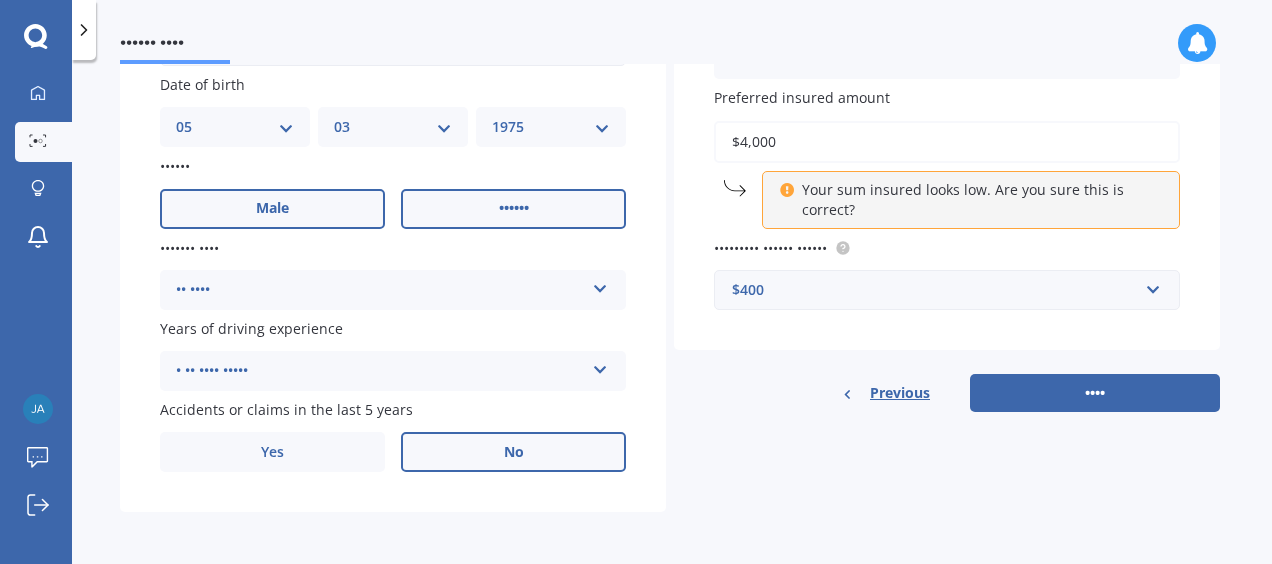 scroll, scrollTop: 616, scrollLeft: 0, axis: vertical 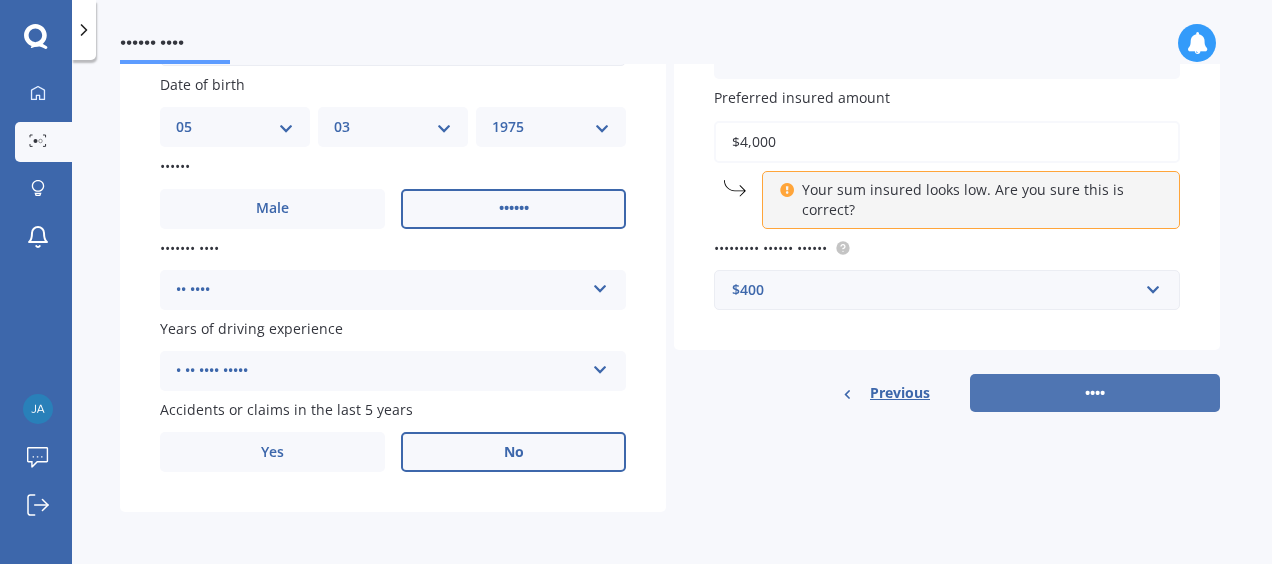 click on "••••" at bounding box center [1095, 393] 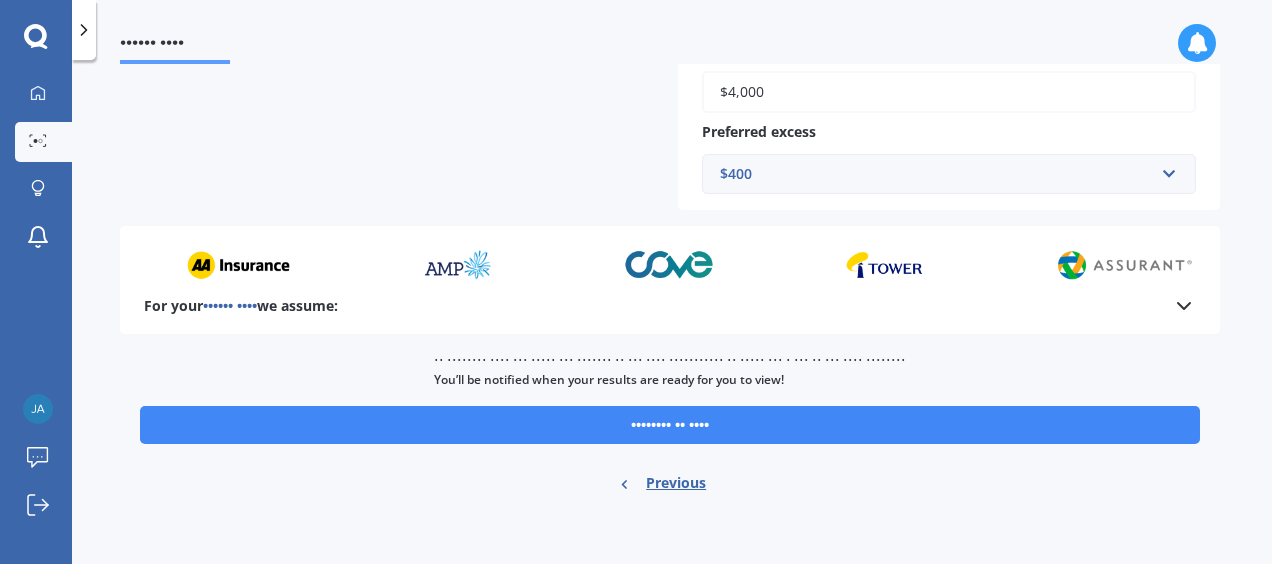 scroll, scrollTop: 635, scrollLeft: 0, axis: vertical 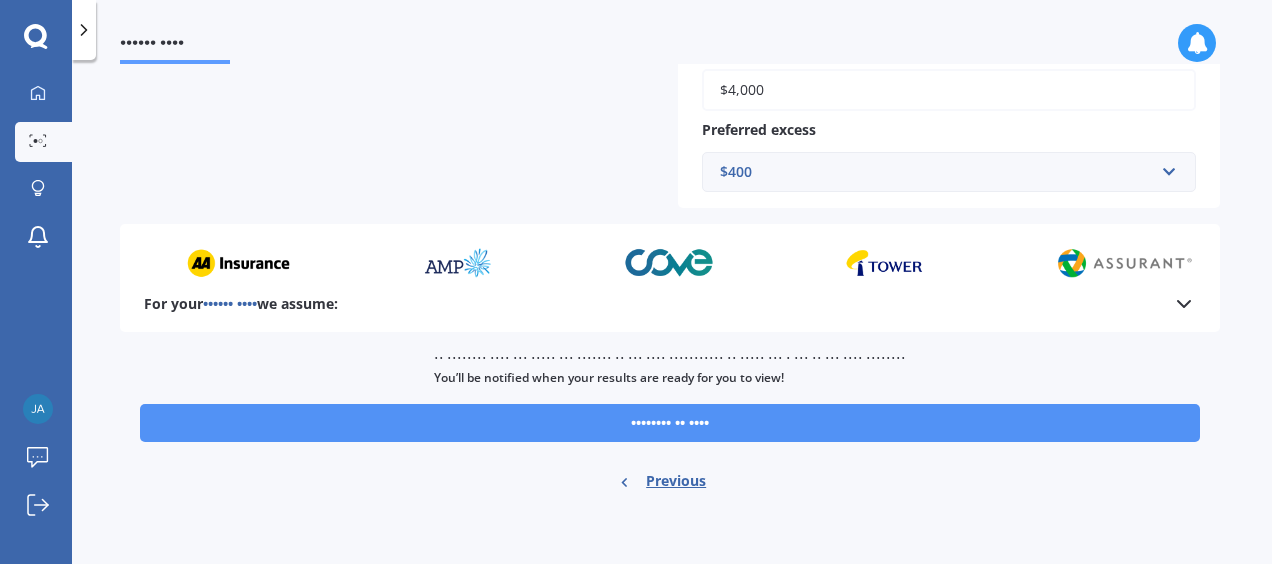 click on "•••••••• •• ••••" at bounding box center (670, 423) 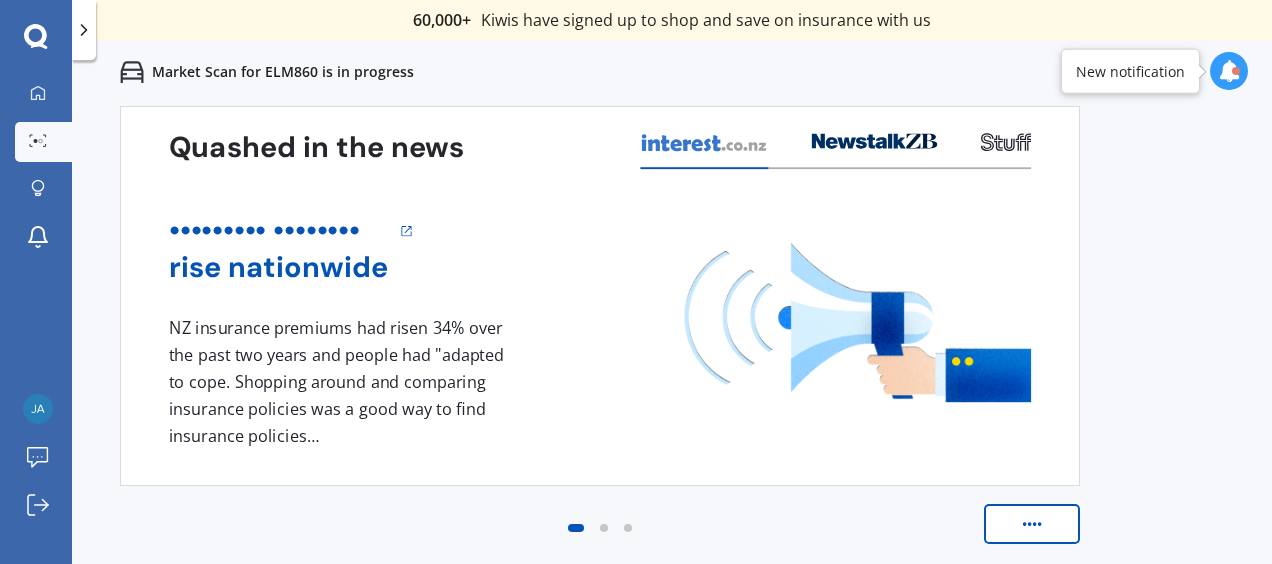 scroll, scrollTop: 0, scrollLeft: 0, axis: both 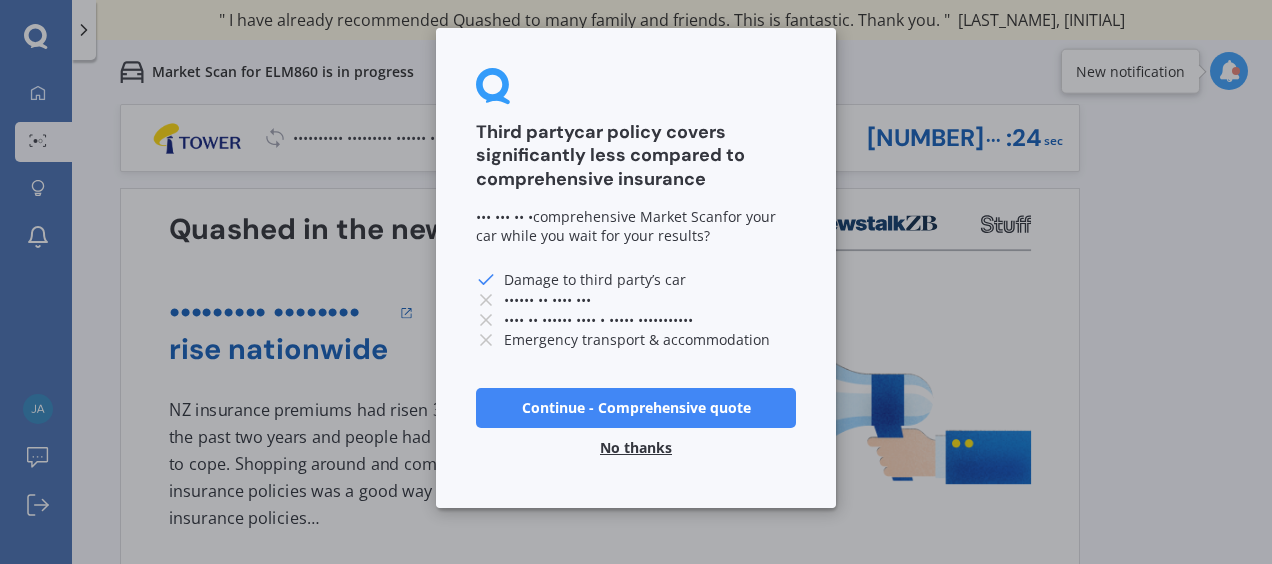 click on "No thanks" at bounding box center (636, 448) 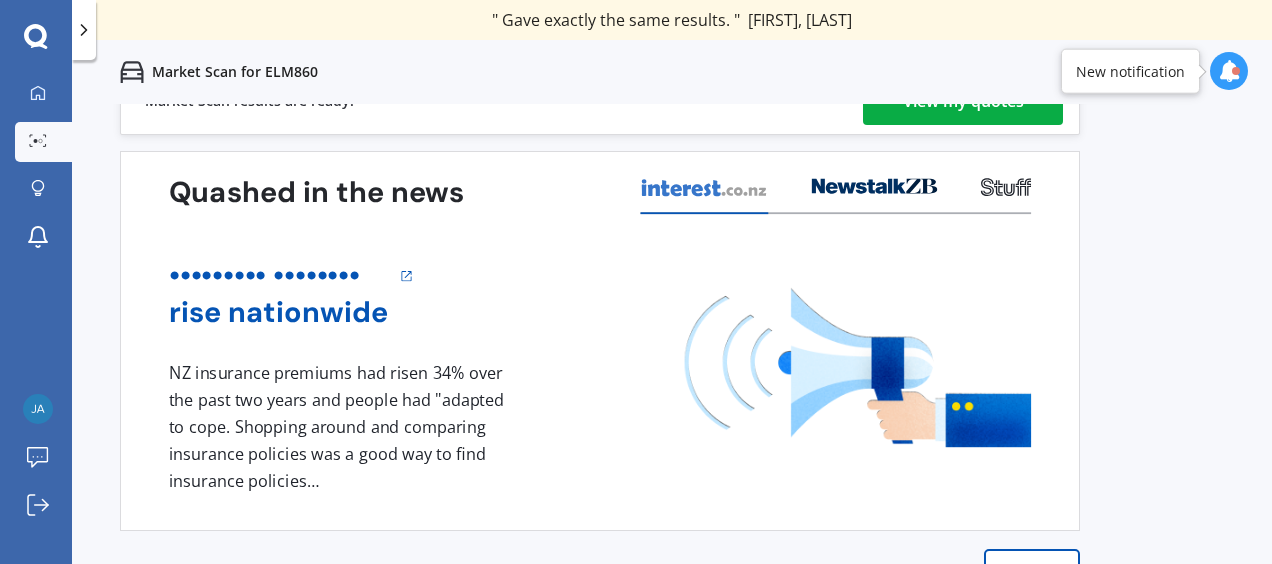 scroll, scrollTop: 0, scrollLeft: 0, axis: both 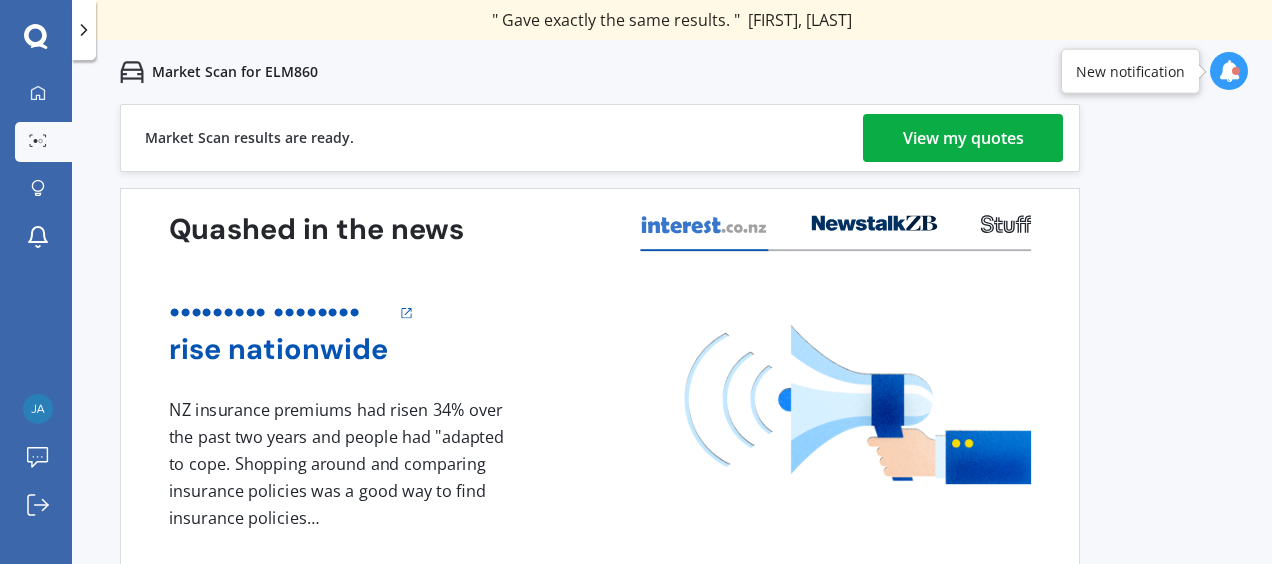click on "View my quotes" at bounding box center [963, 138] 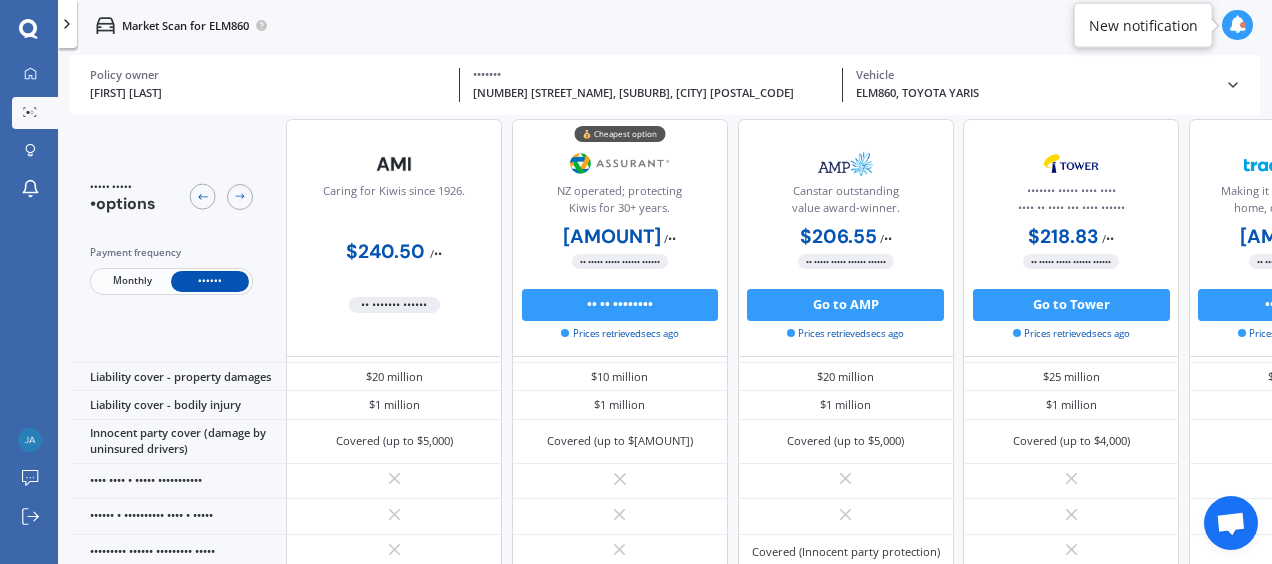 scroll, scrollTop: 0, scrollLeft: 0, axis: both 